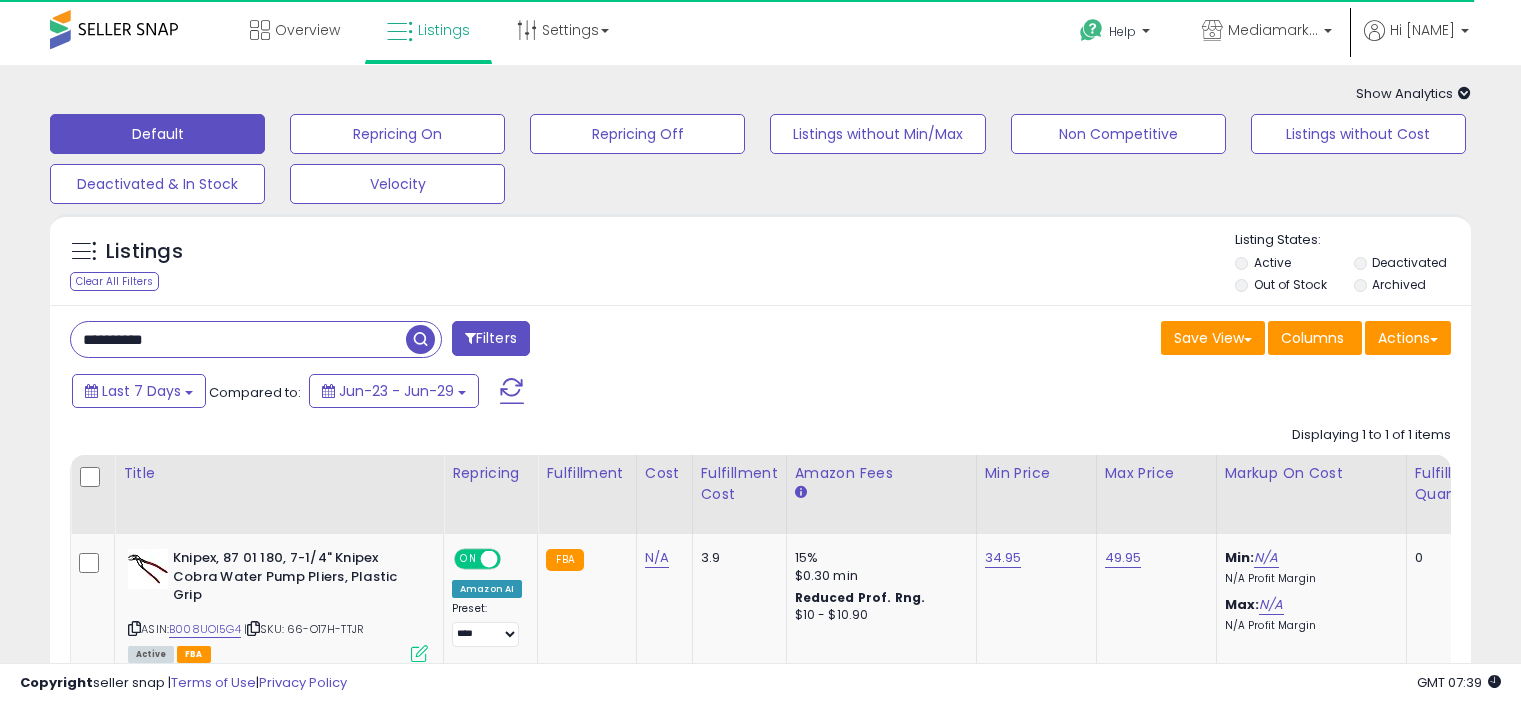scroll, scrollTop: 0, scrollLeft: 0, axis: both 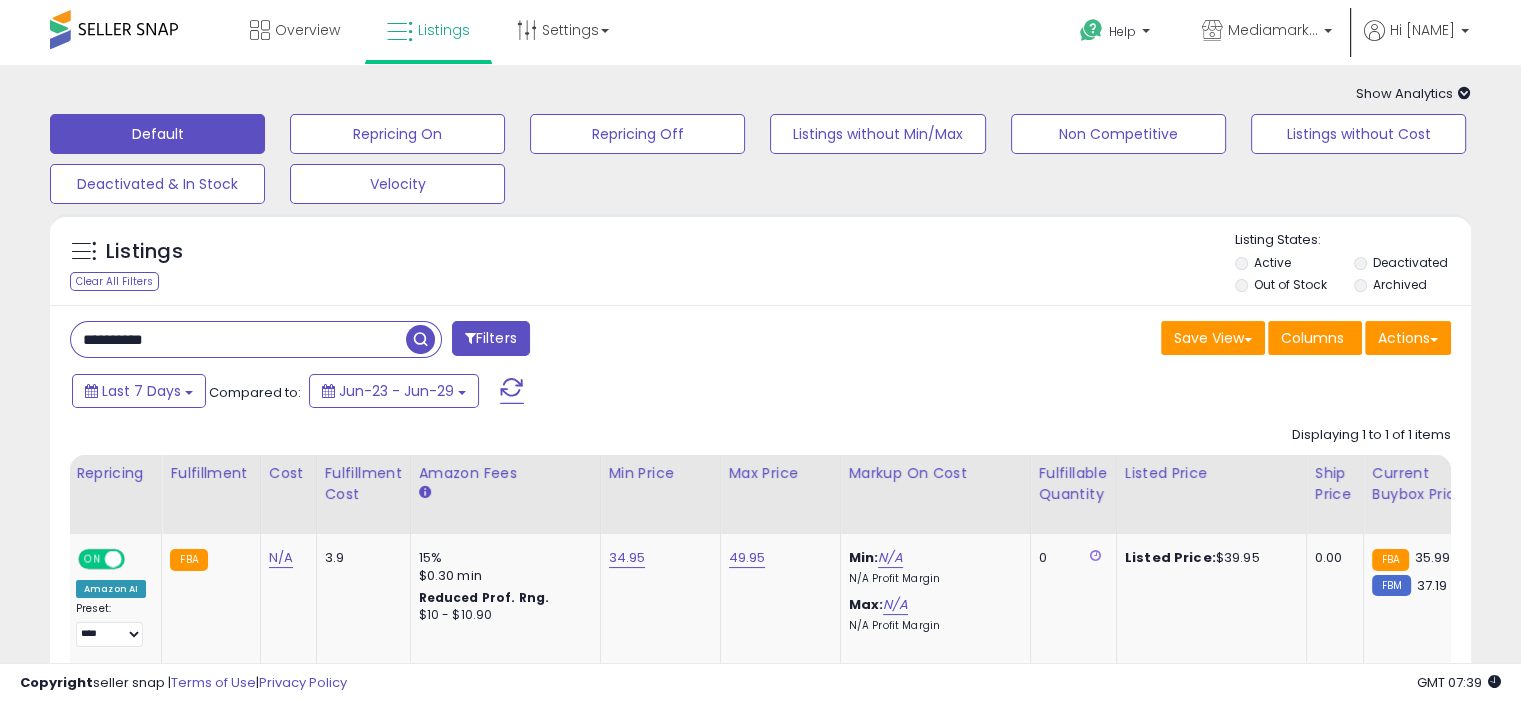 click on "**********" at bounding box center [238, 339] 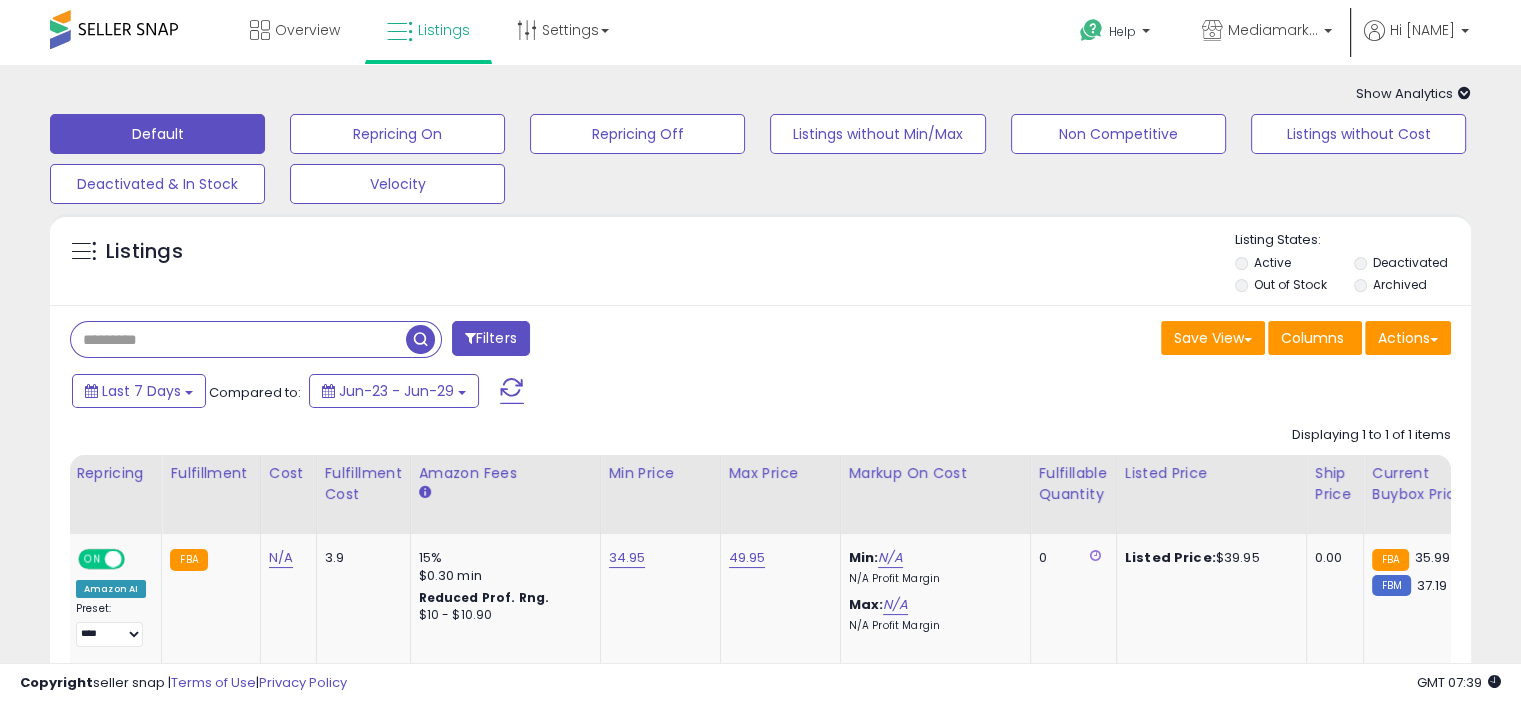 type 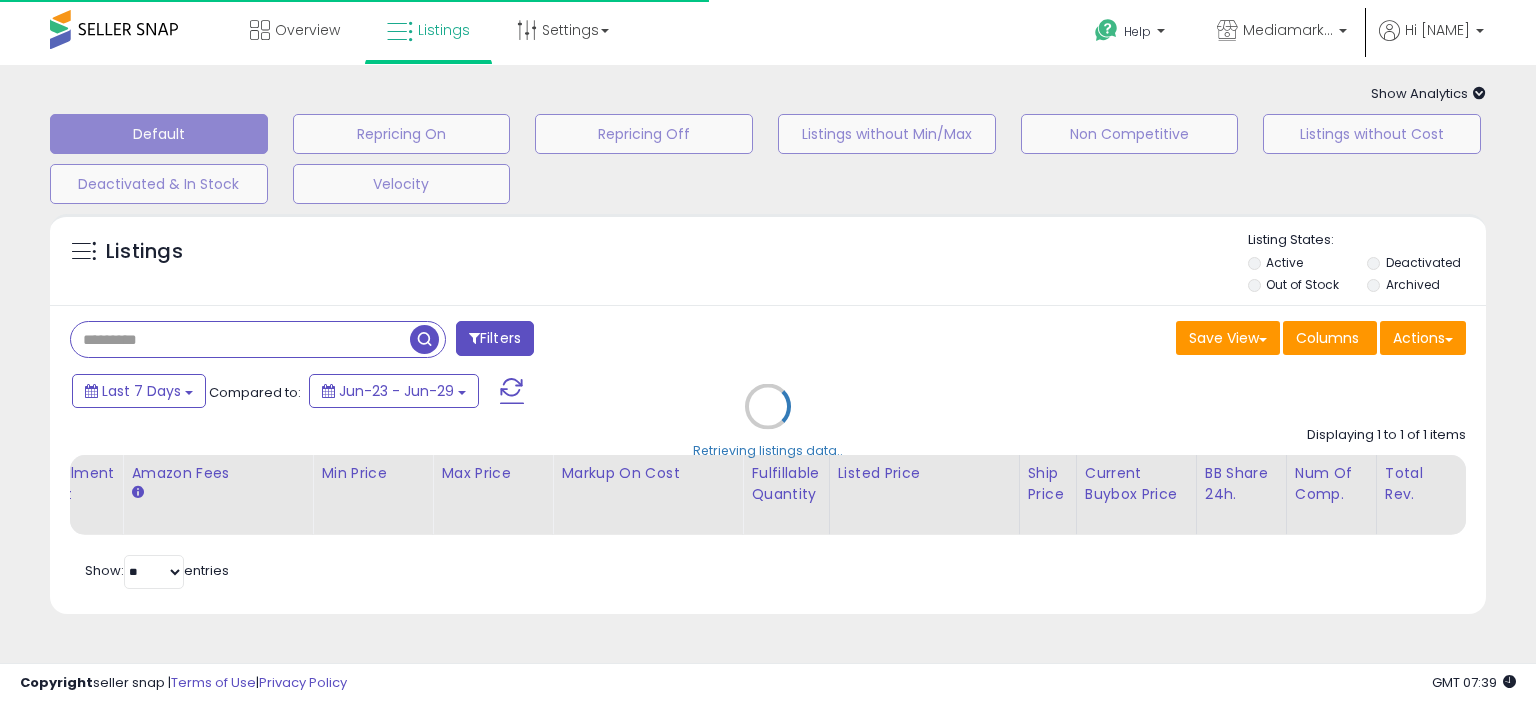 click on "Retrieving listings data.." at bounding box center [768, 421] 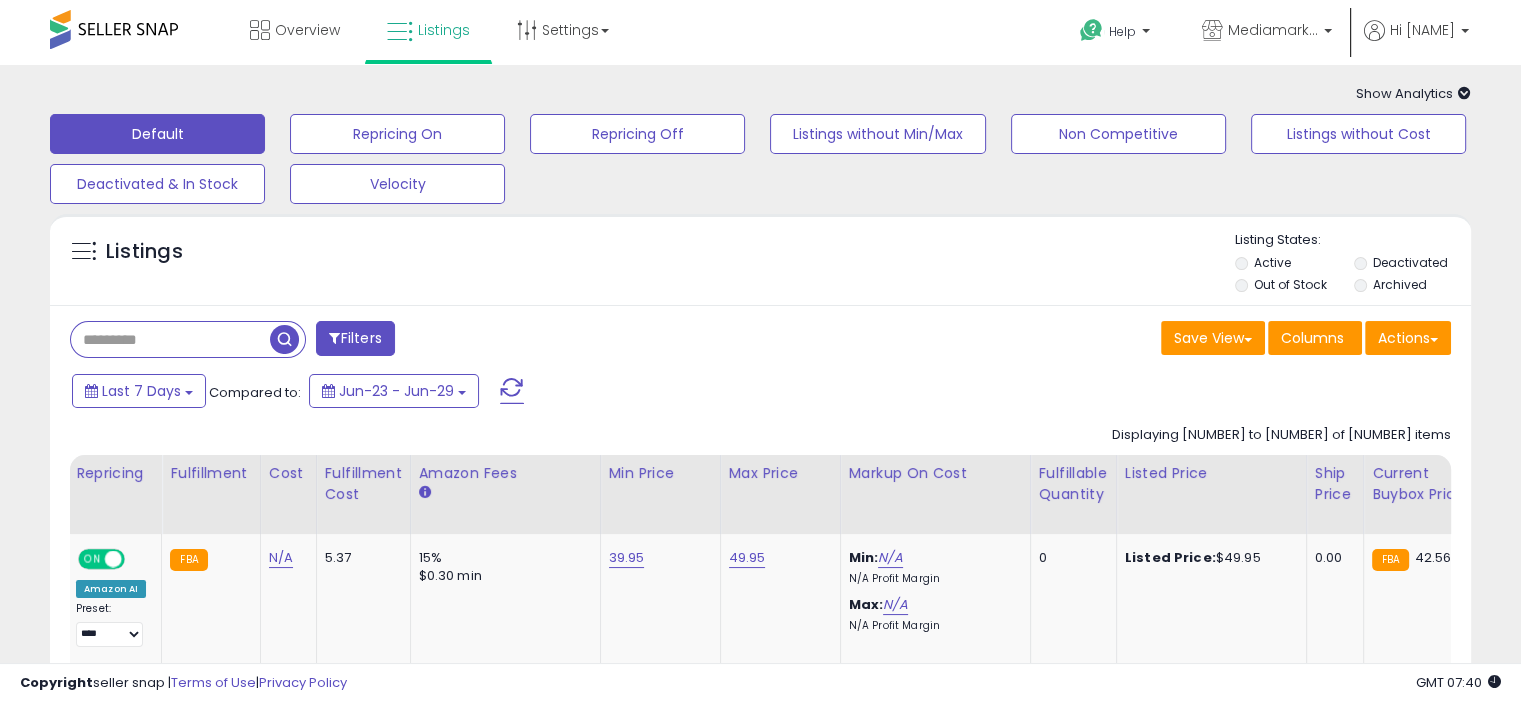 click on "Filters" at bounding box center (355, 338) 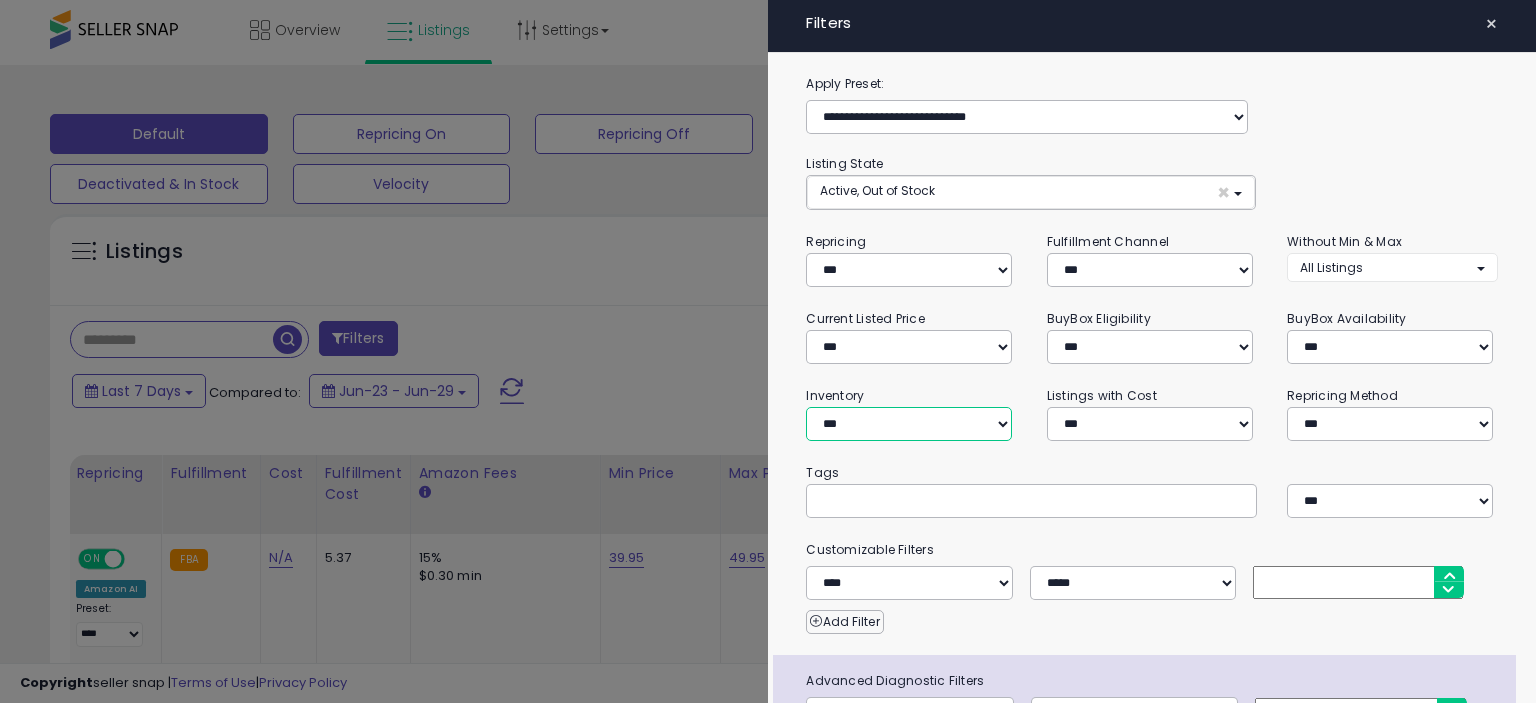 click on "**********" at bounding box center (909, 424) 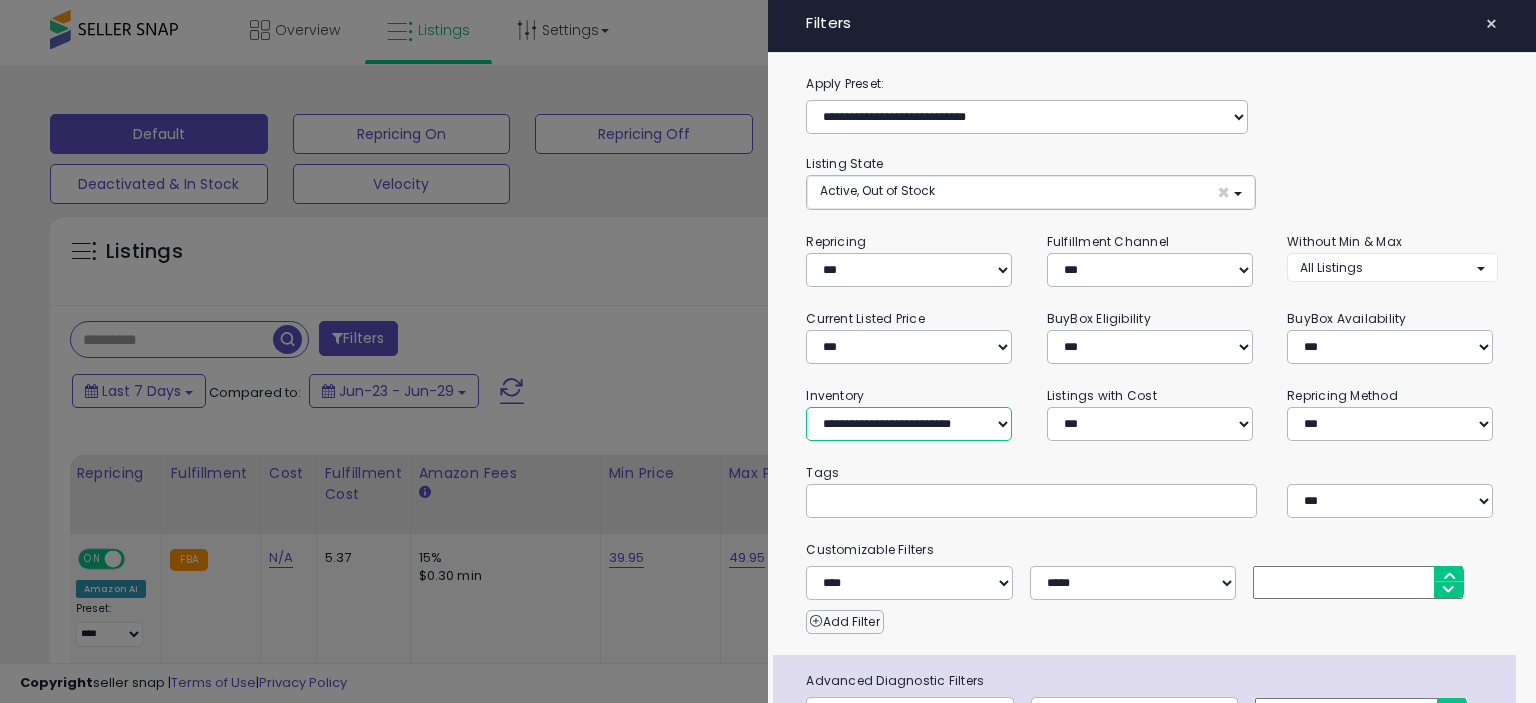 click on "**********" at bounding box center (909, 424) 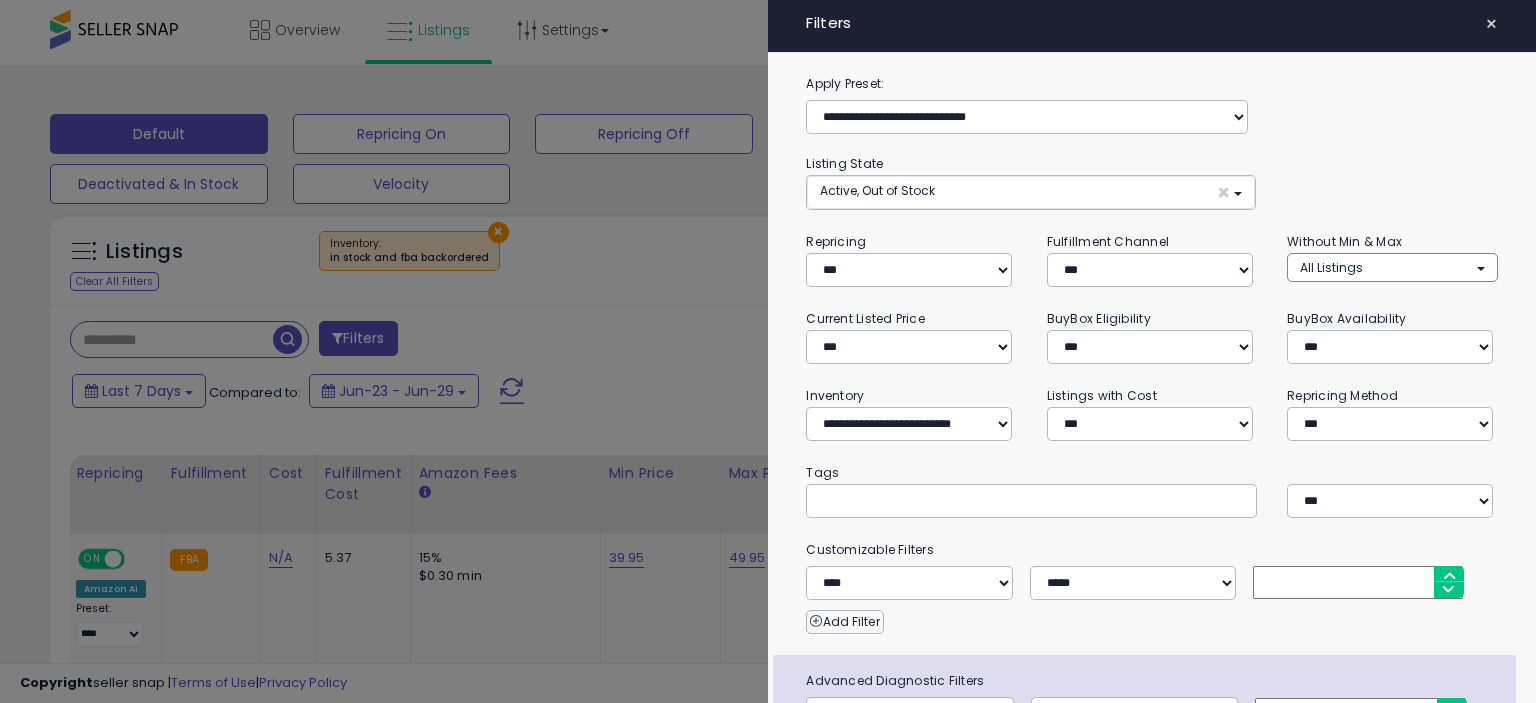 click on "All Listings" at bounding box center [1392, 267] 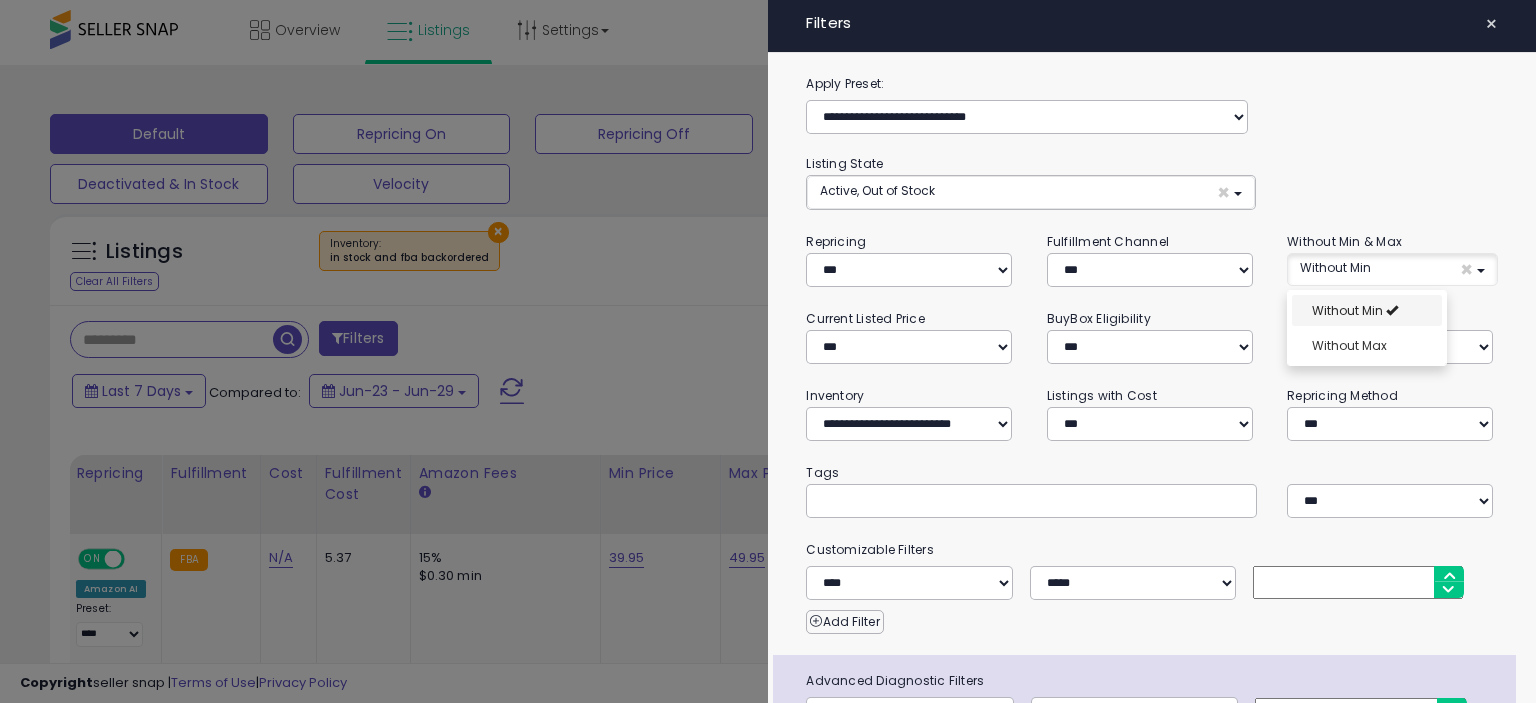 click on "Without Min" at bounding box center [1367, 310] 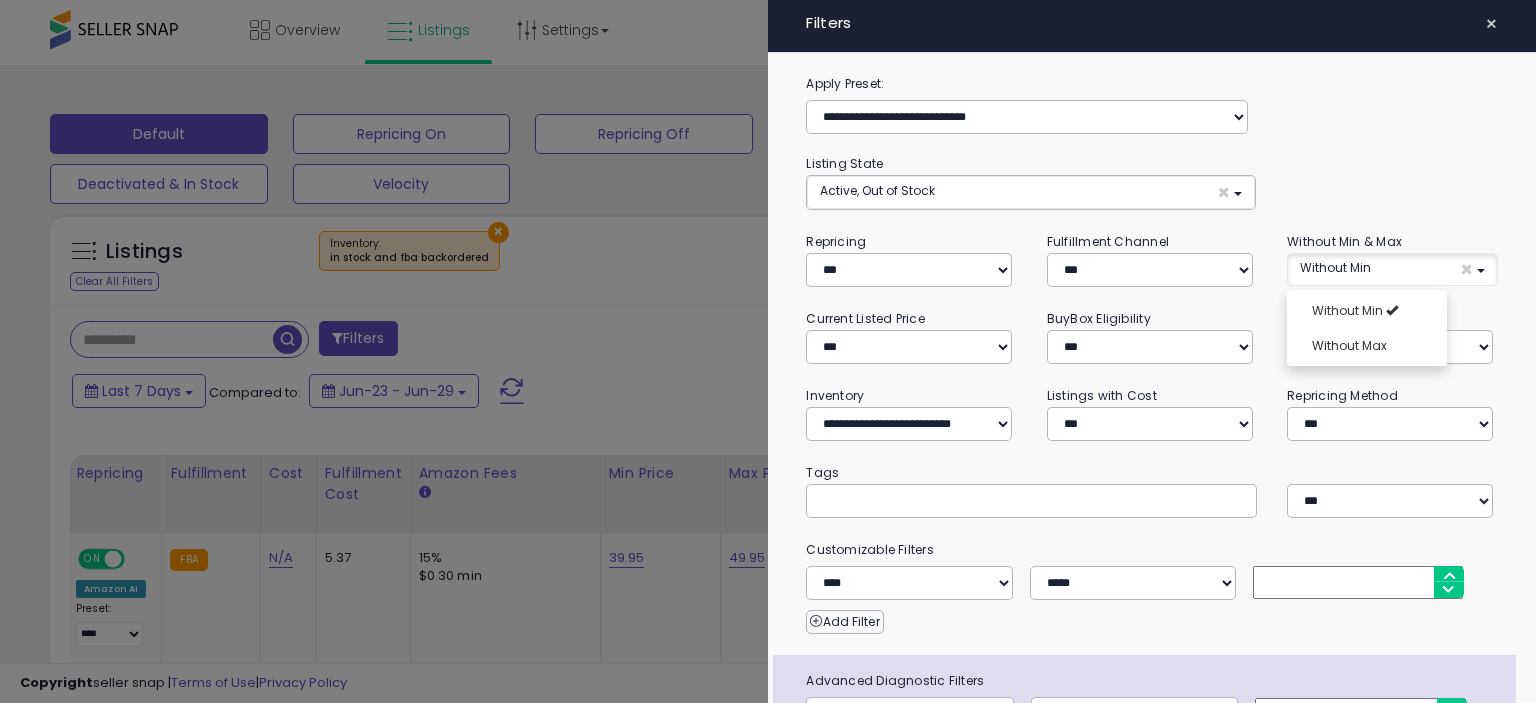 click at bounding box center (768, 351) 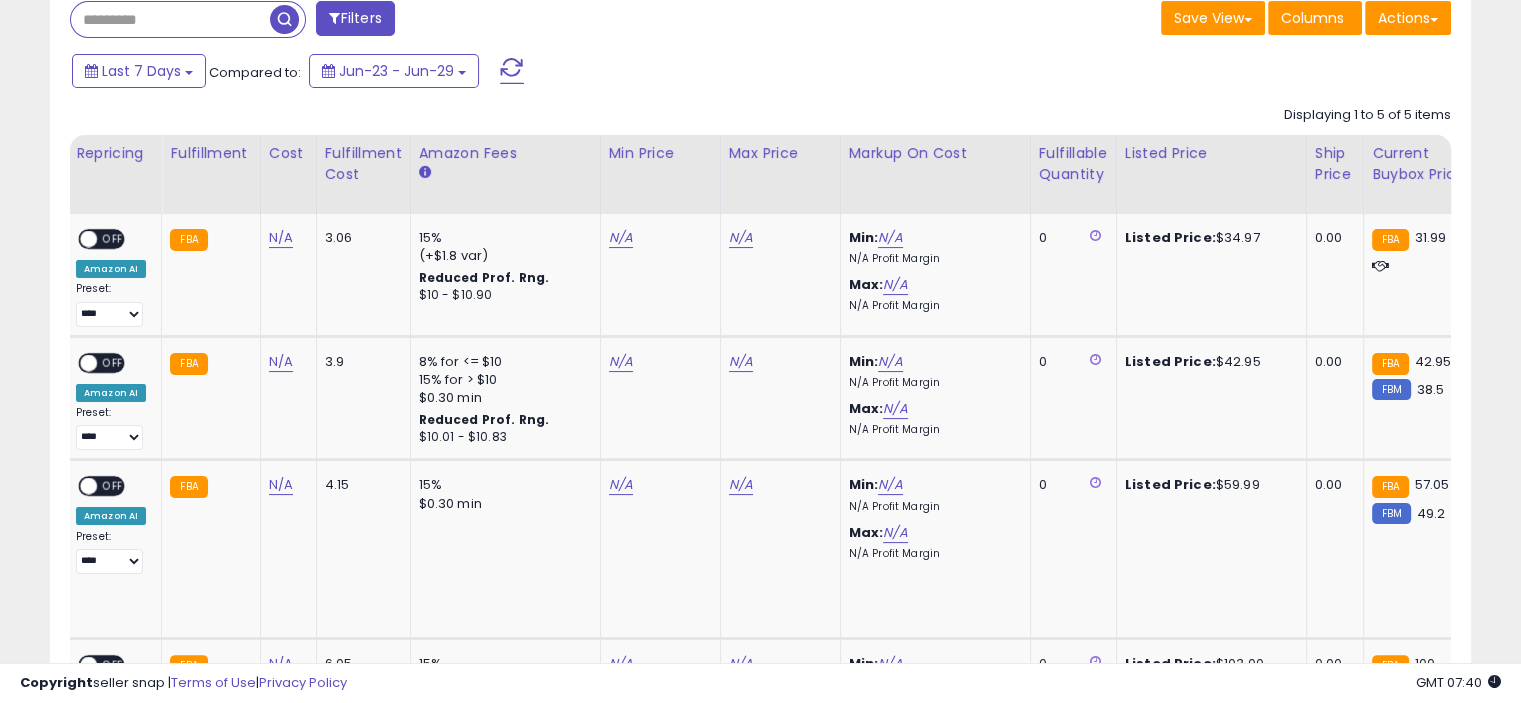 scroll, scrollTop: 360, scrollLeft: 0, axis: vertical 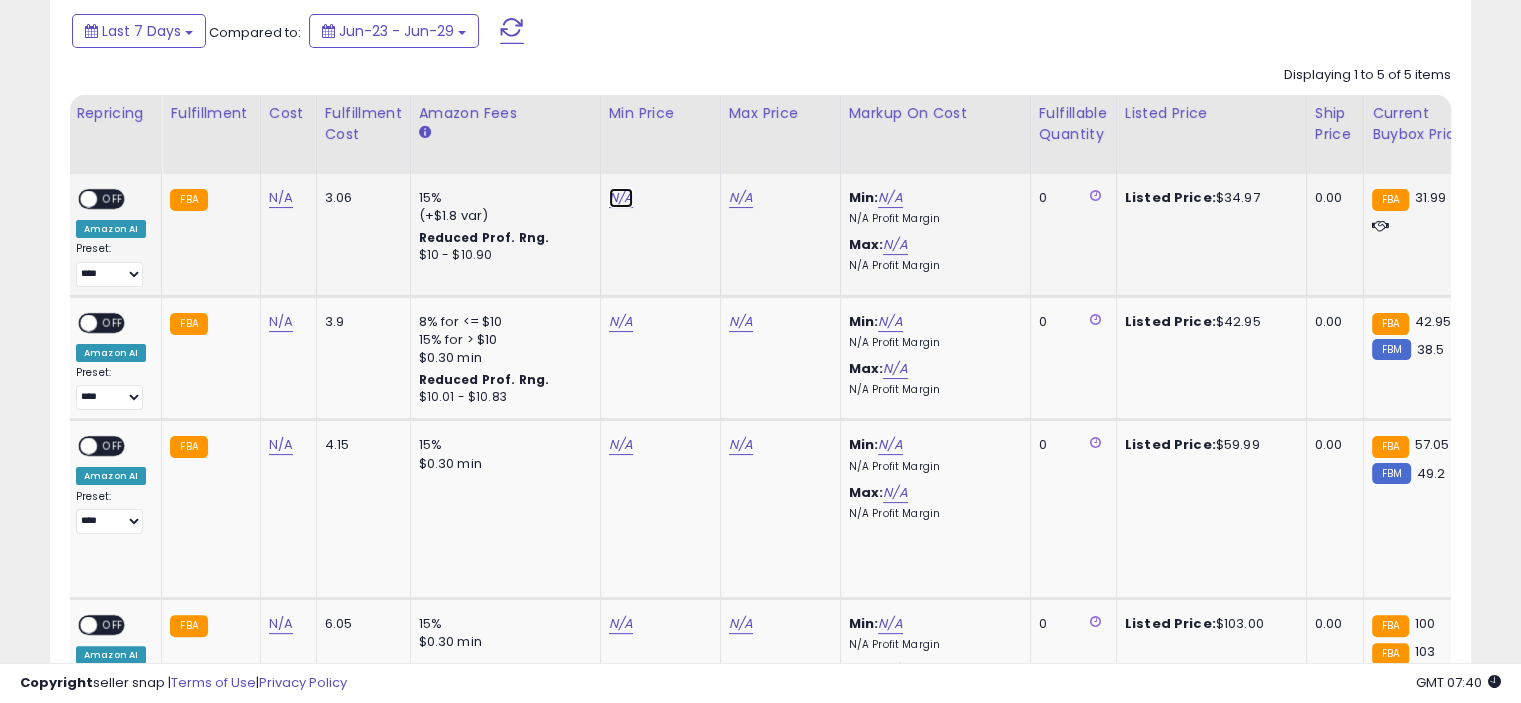 click on "N/A" at bounding box center (621, 198) 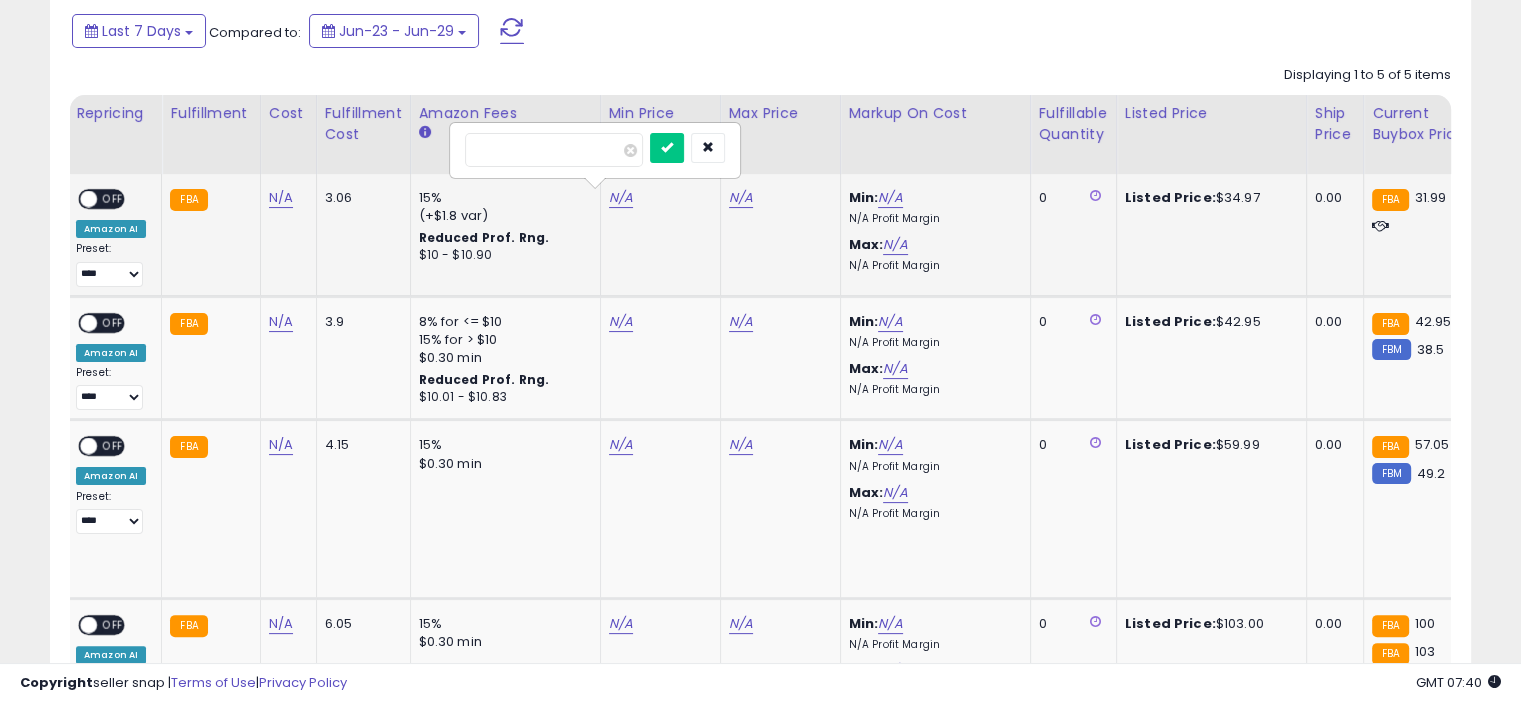 click at bounding box center [667, 148] 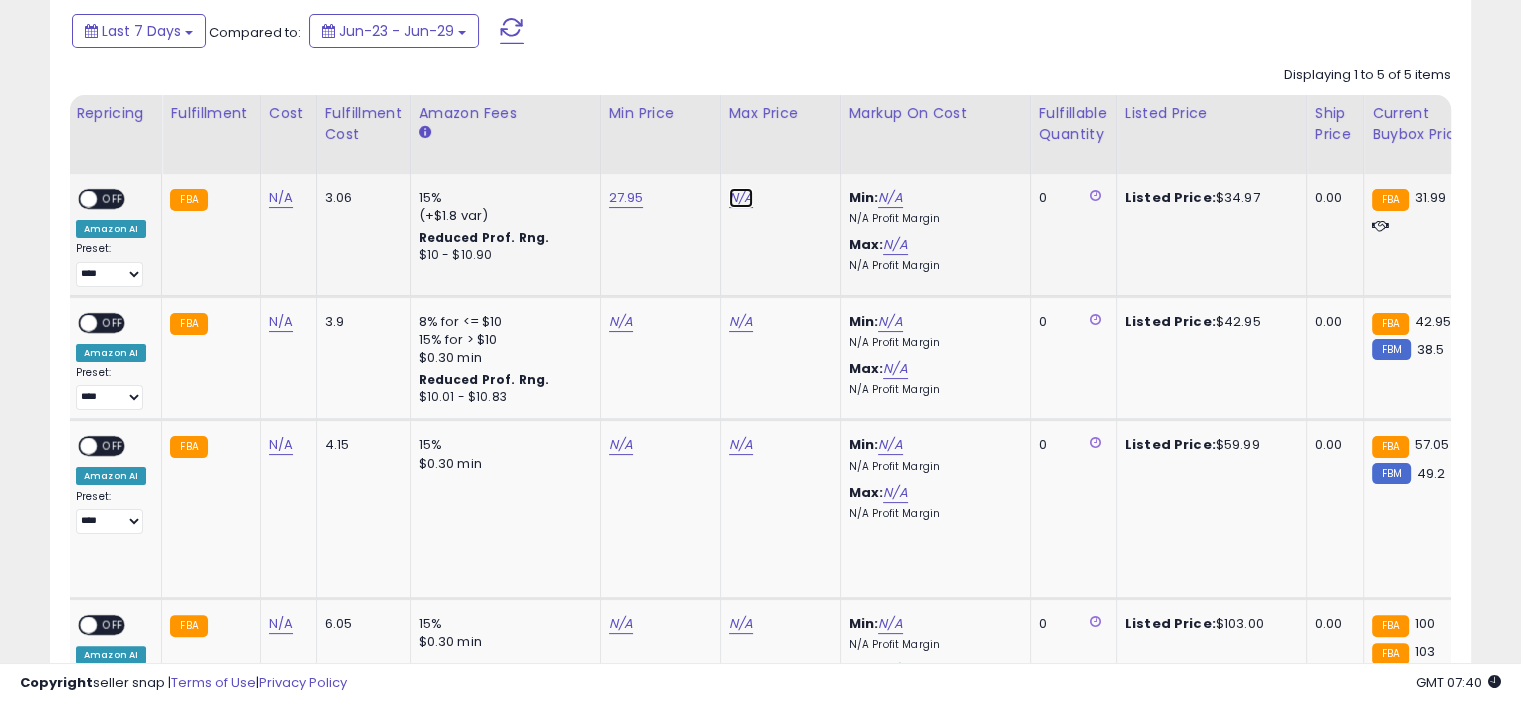 click on "N/A" at bounding box center [741, 198] 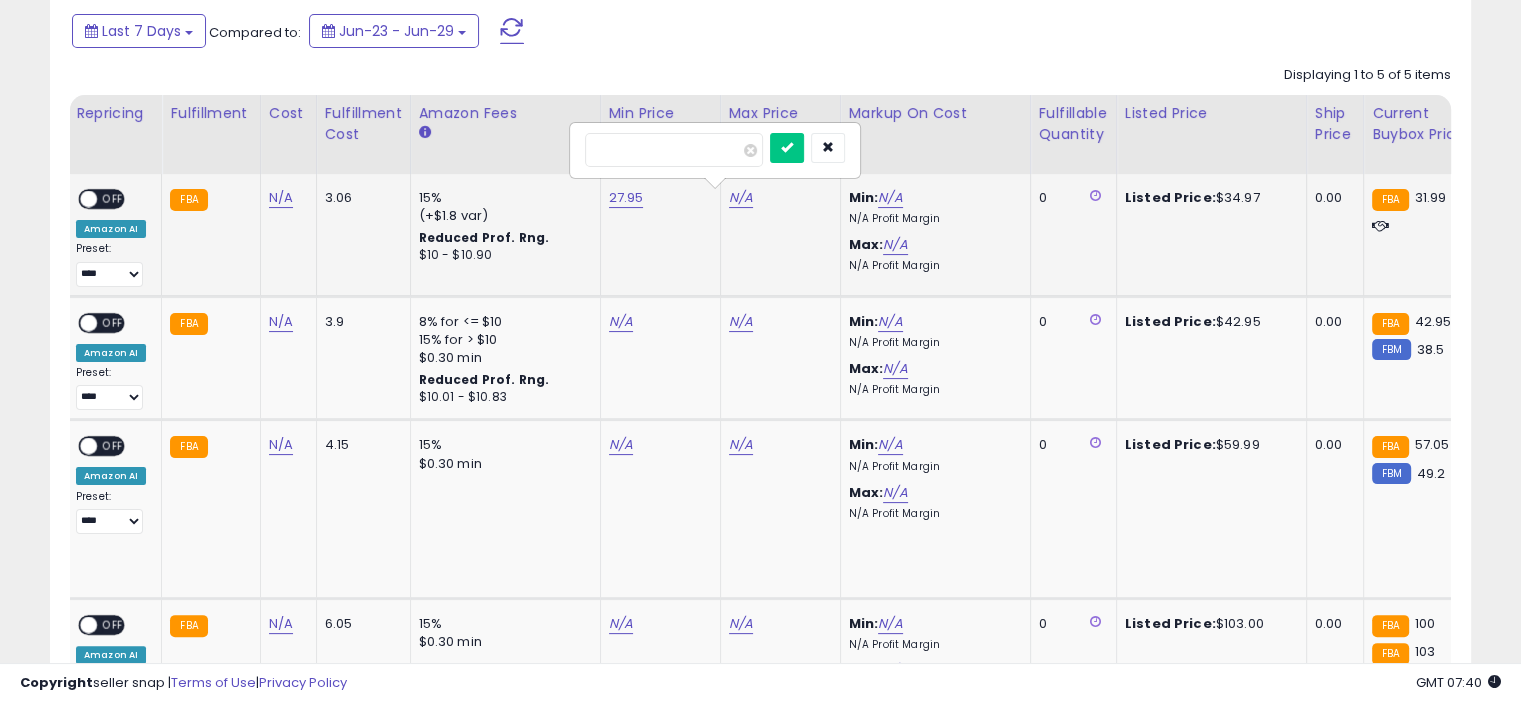 type on "**" 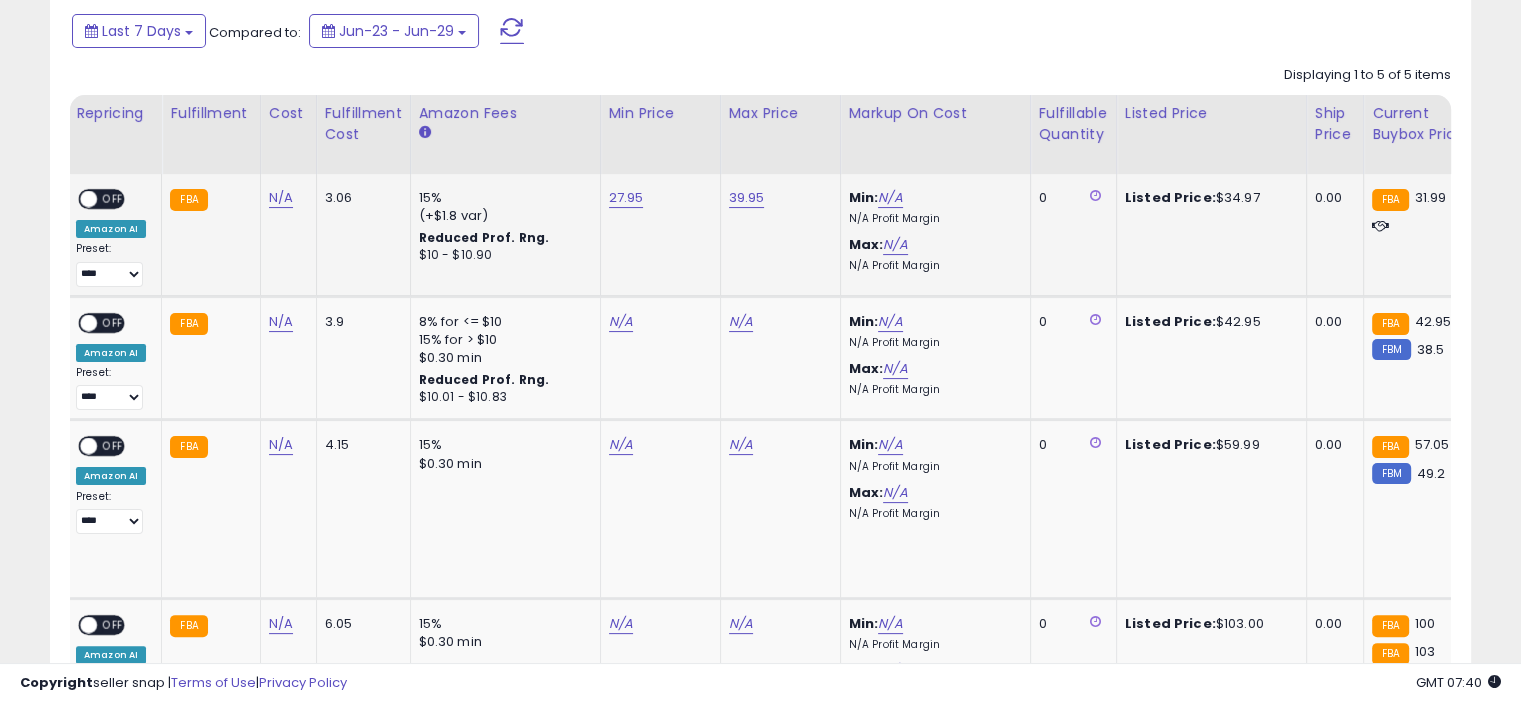 click on "OFF" at bounding box center [113, 199] 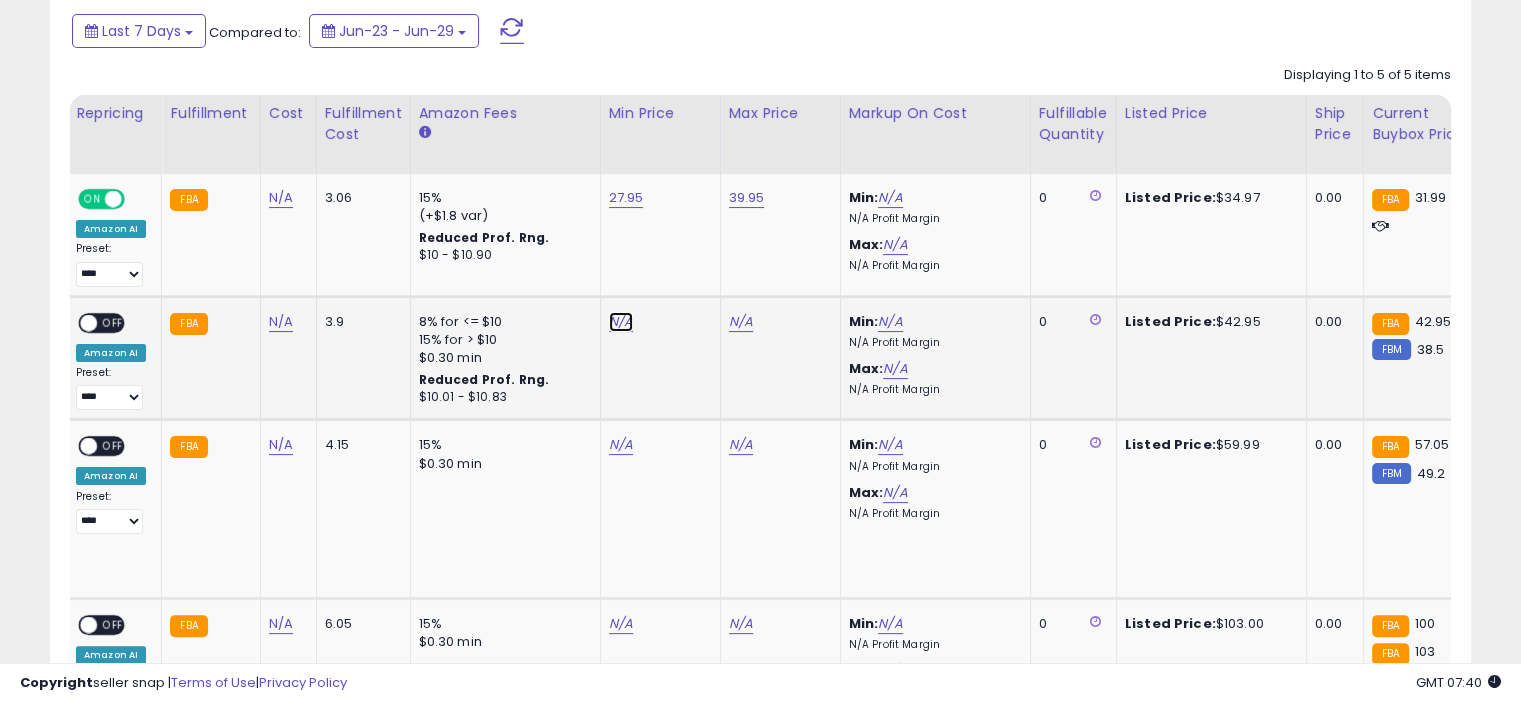 click on "N/A" at bounding box center (621, 322) 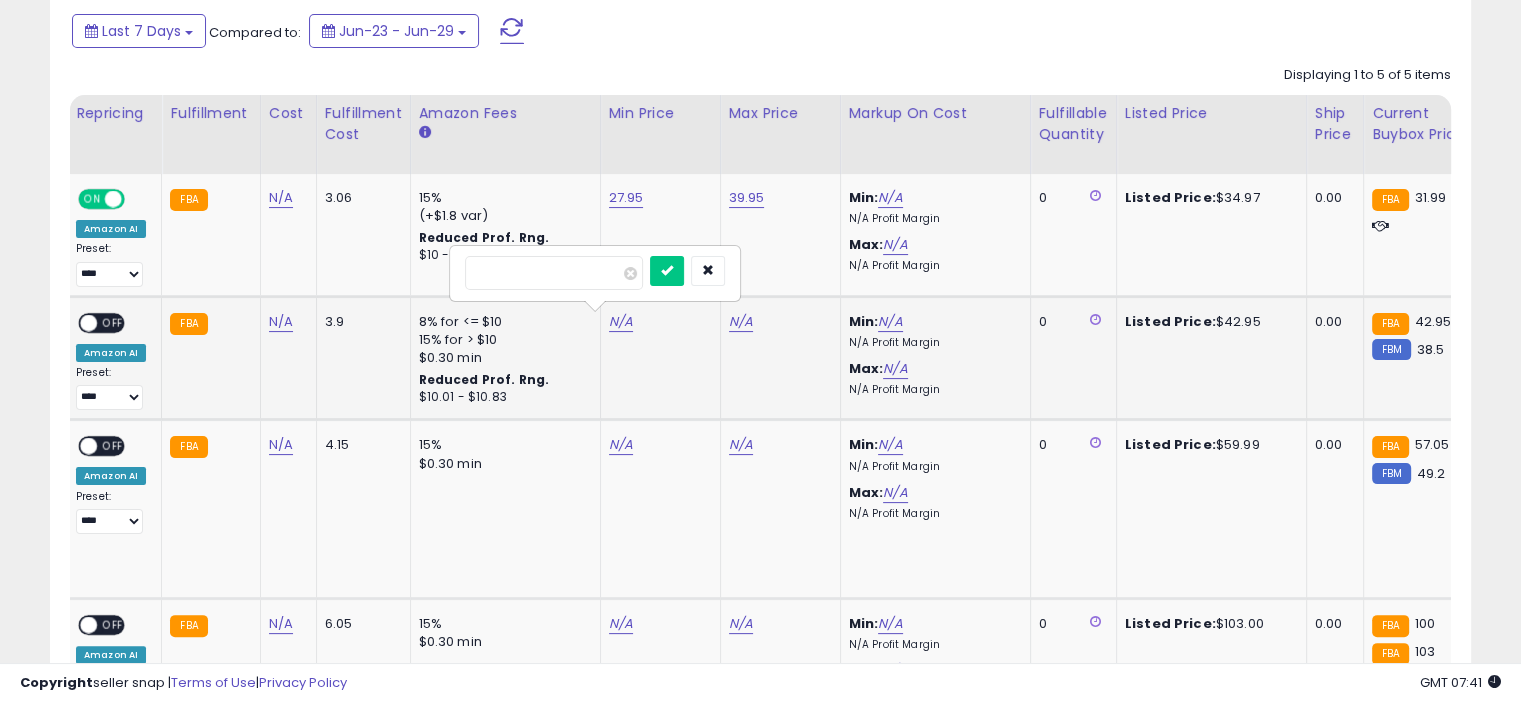 click at bounding box center [667, 271] 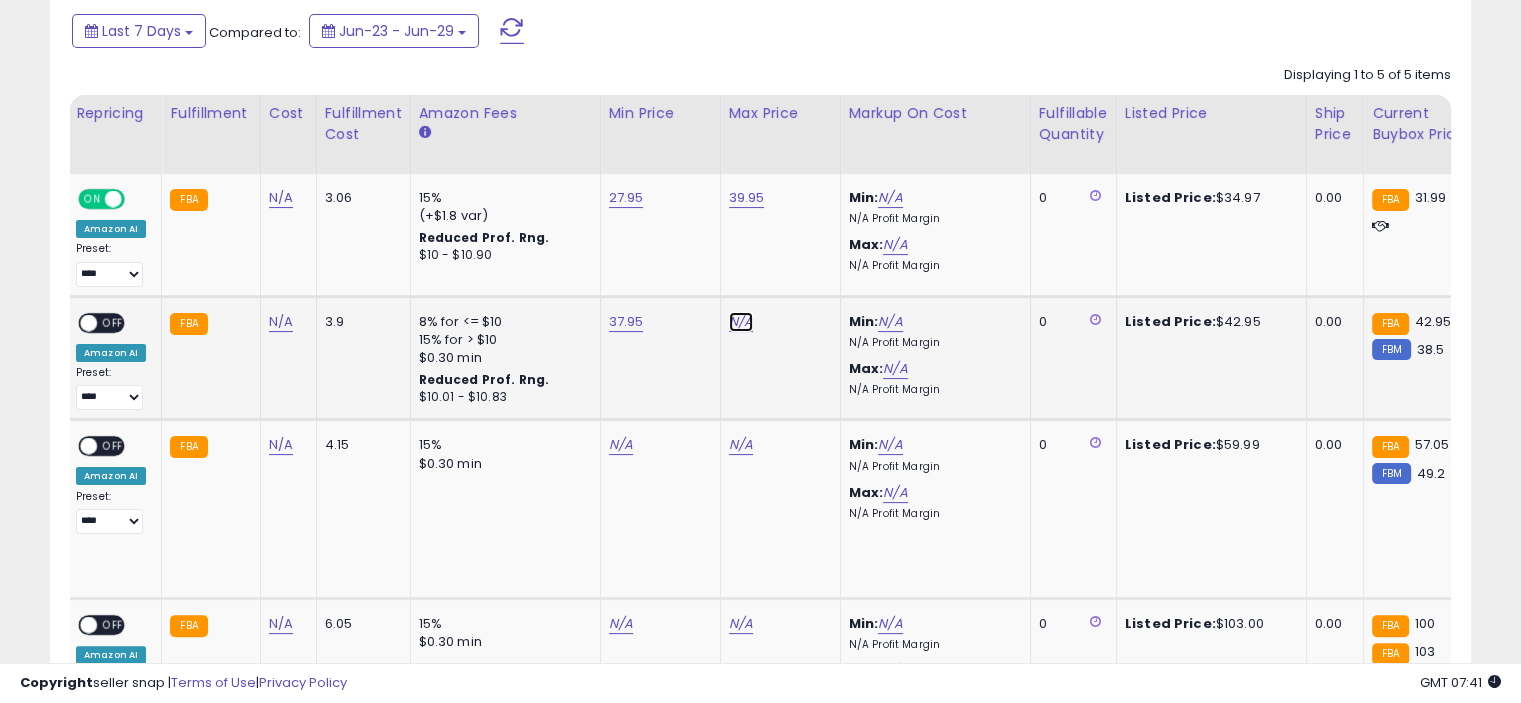 click on "N/A" at bounding box center [741, 322] 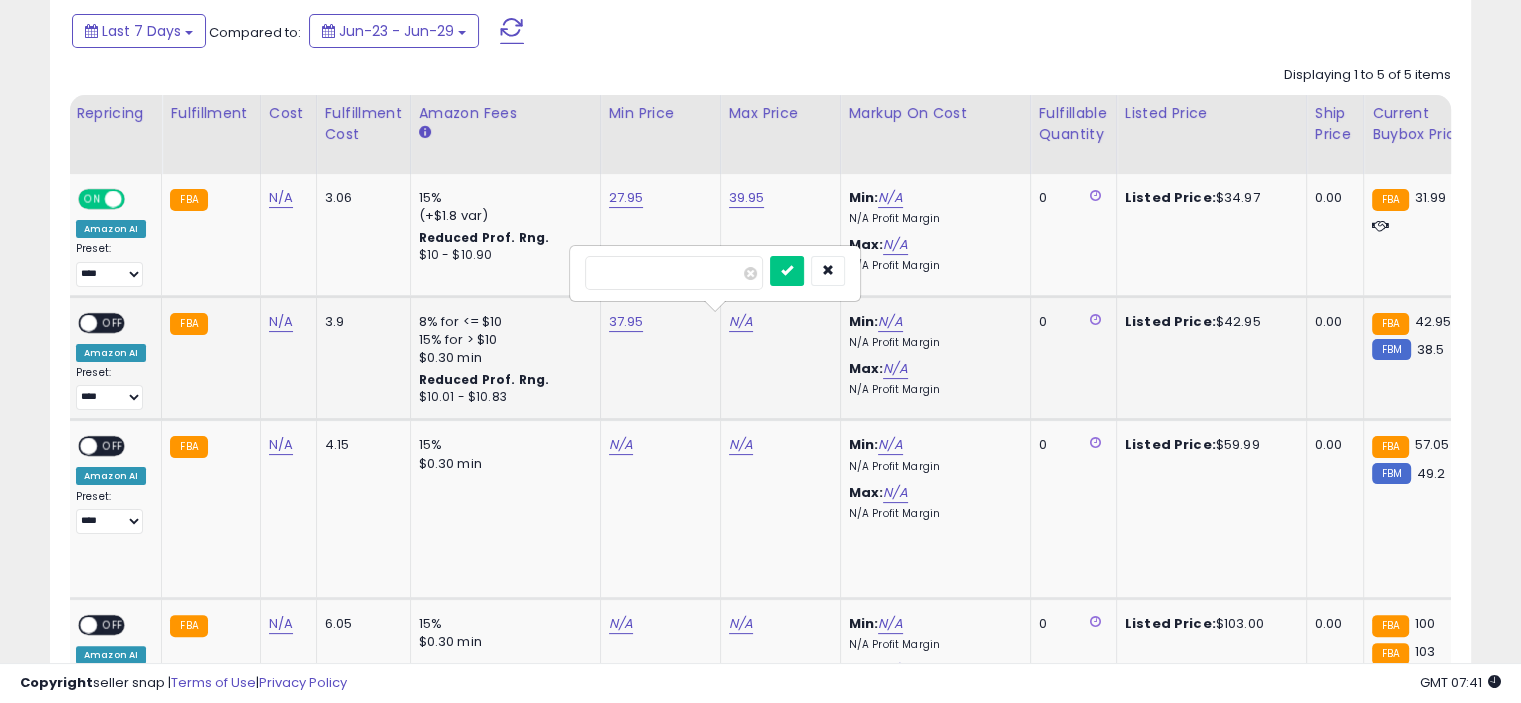 click at bounding box center [787, 271] 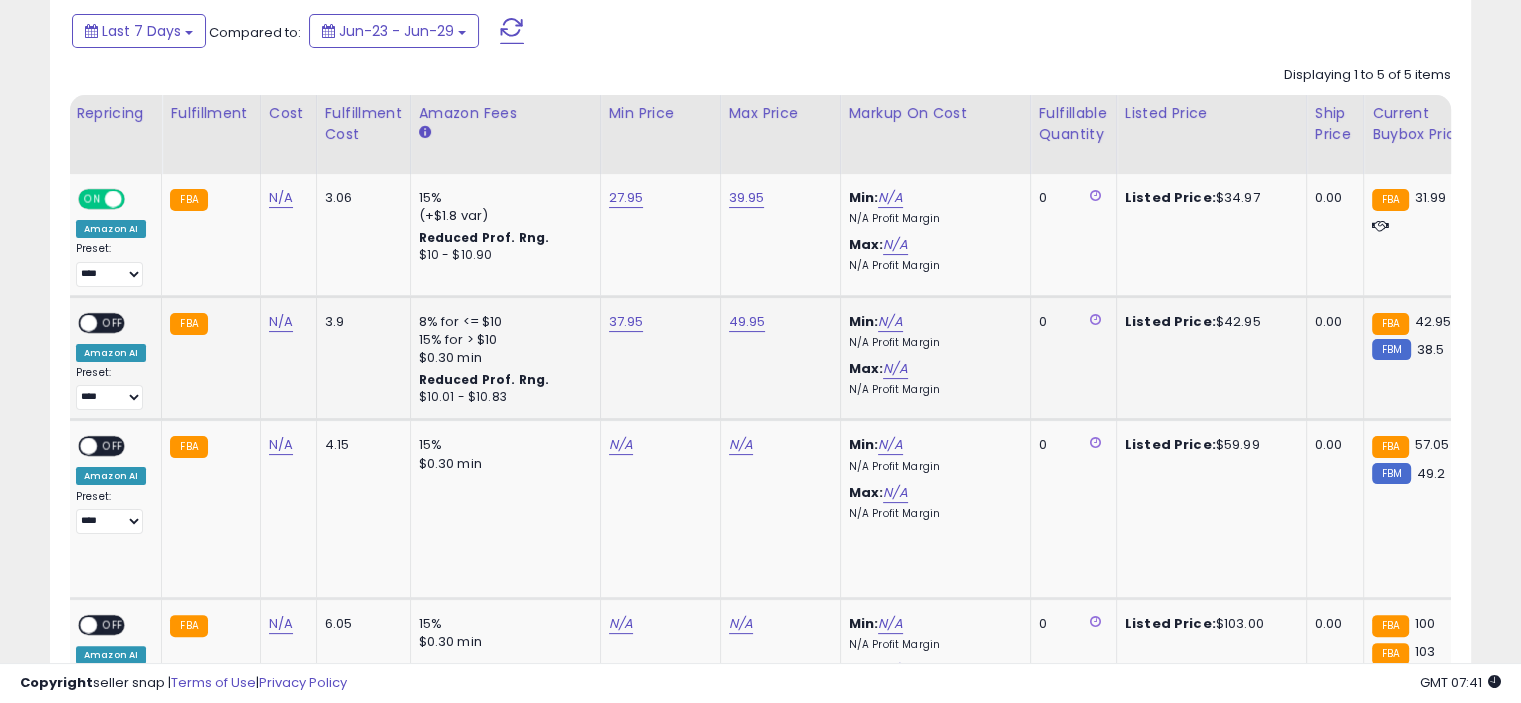 click on "OFF" at bounding box center (113, 322) 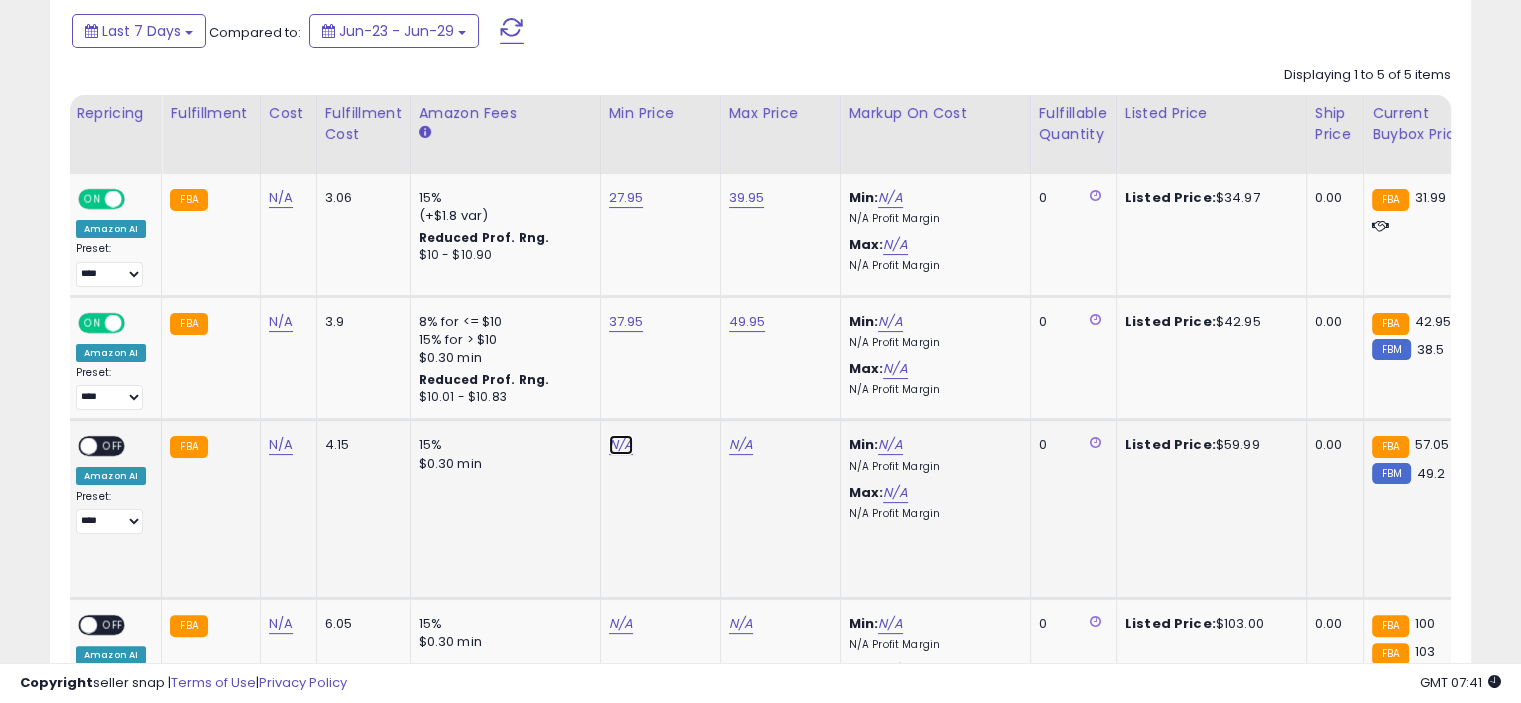 click on "N/A" at bounding box center (621, 445) 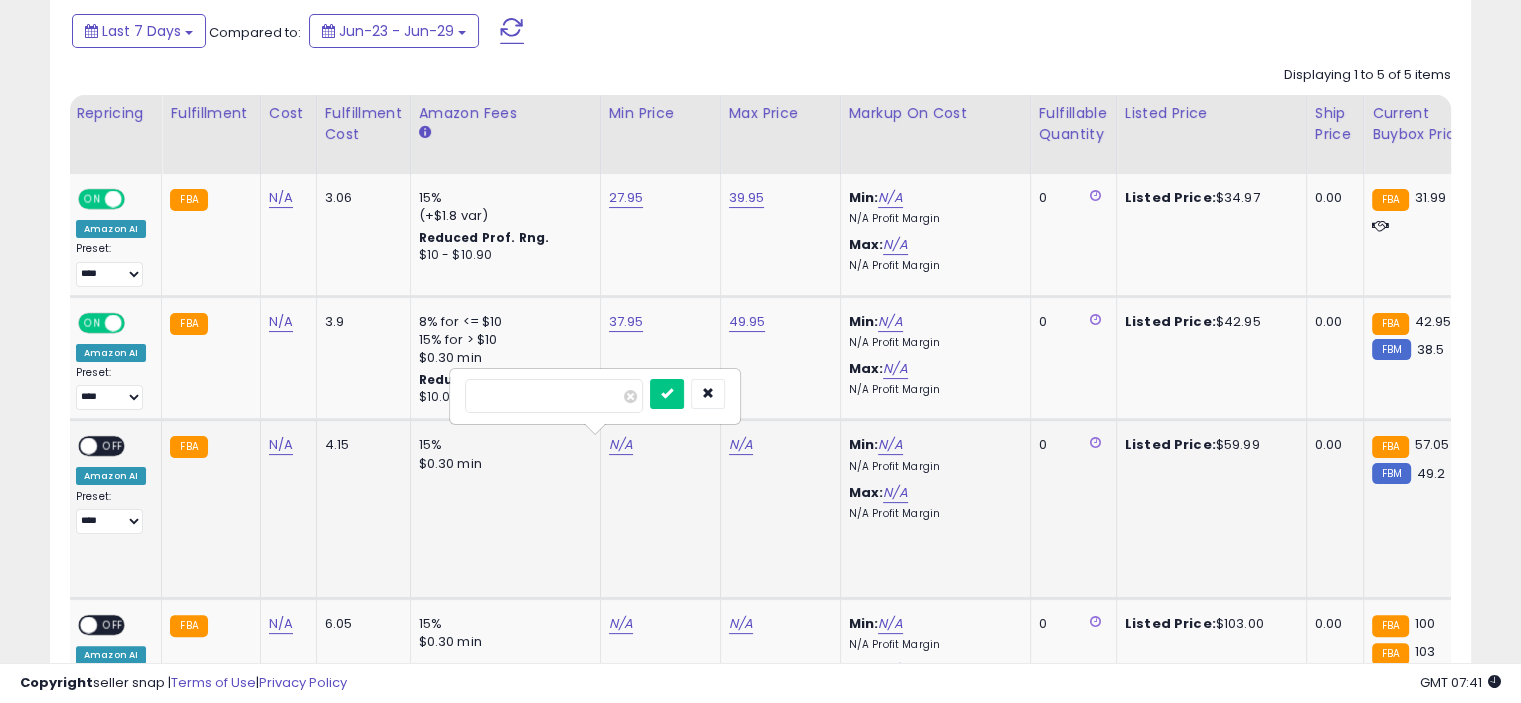 click at bounding box center [667, 394] 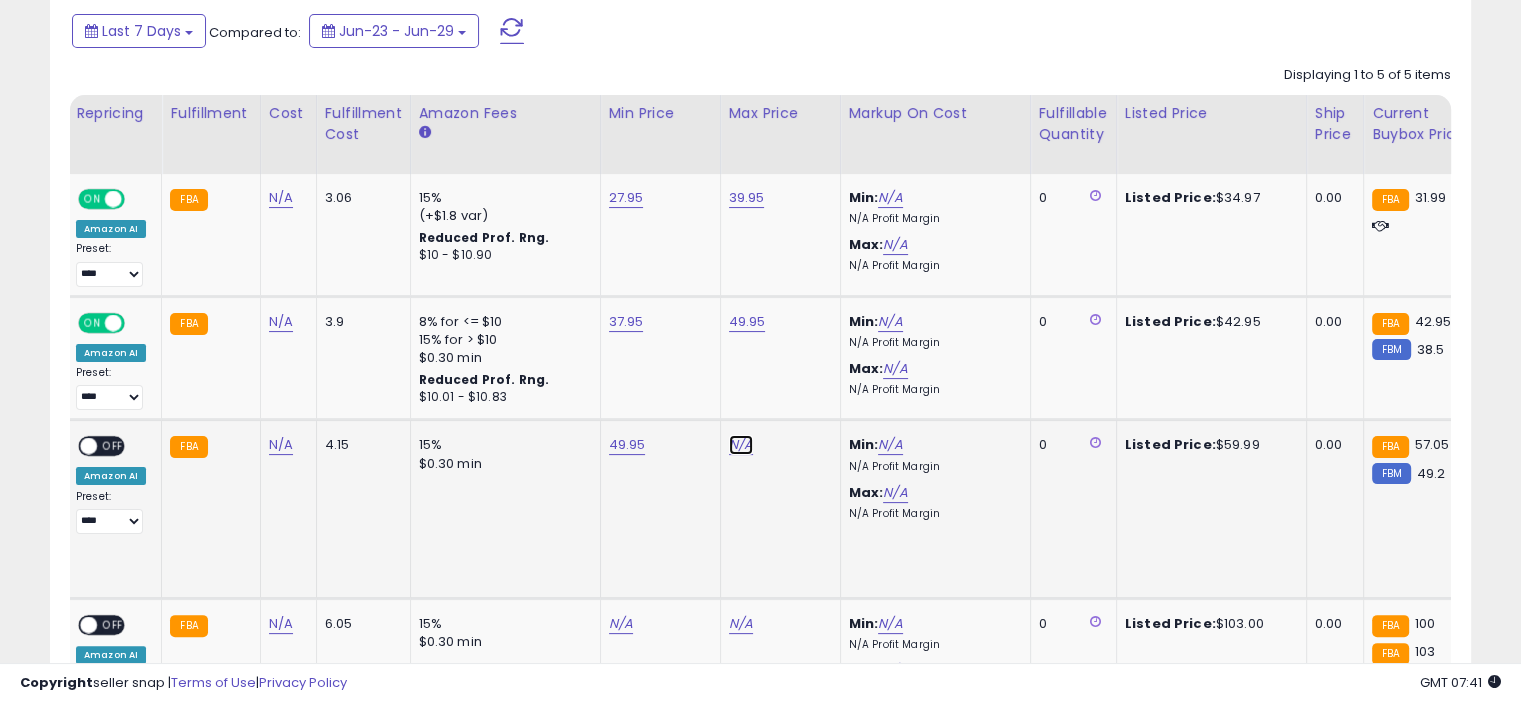 click on "N/A" at bounding box center (741, 445) 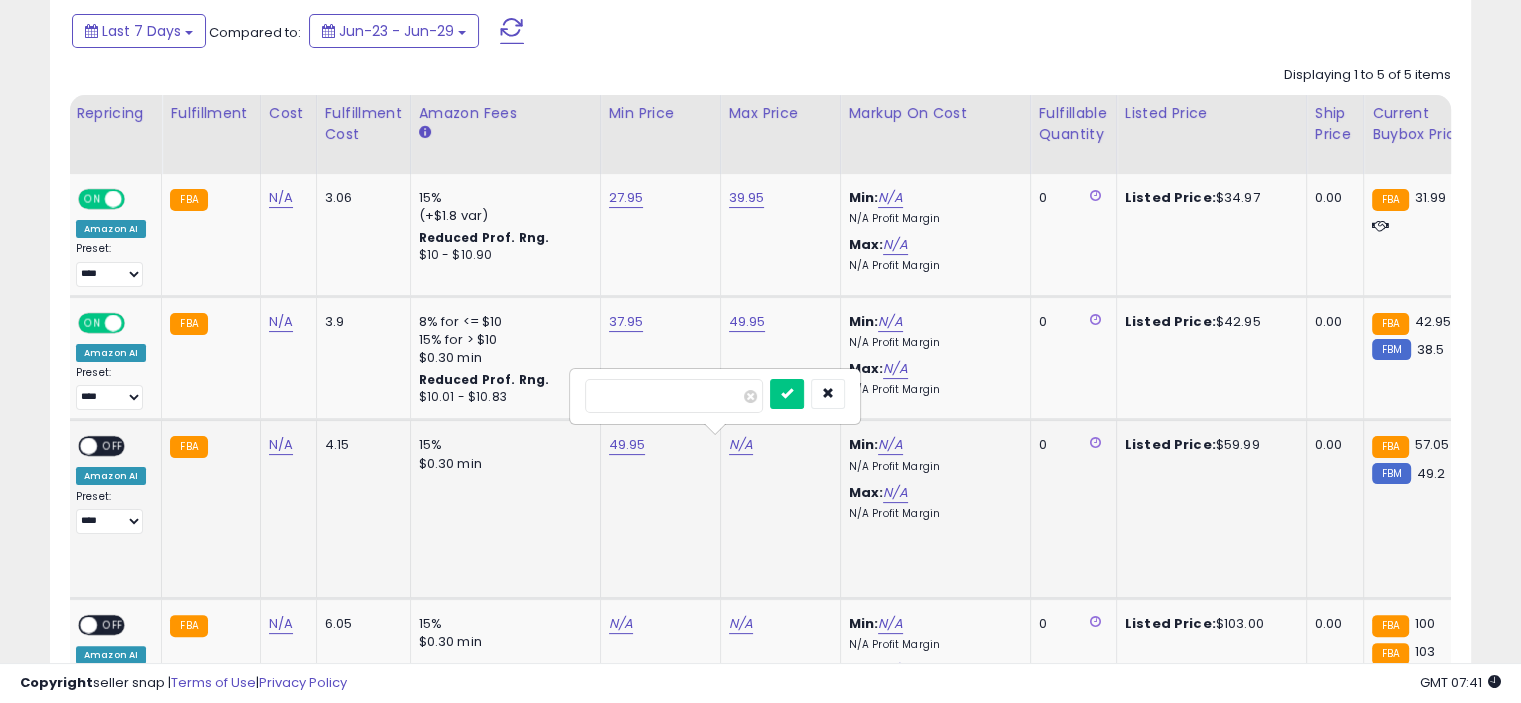 click at bounding box center [787, 394] 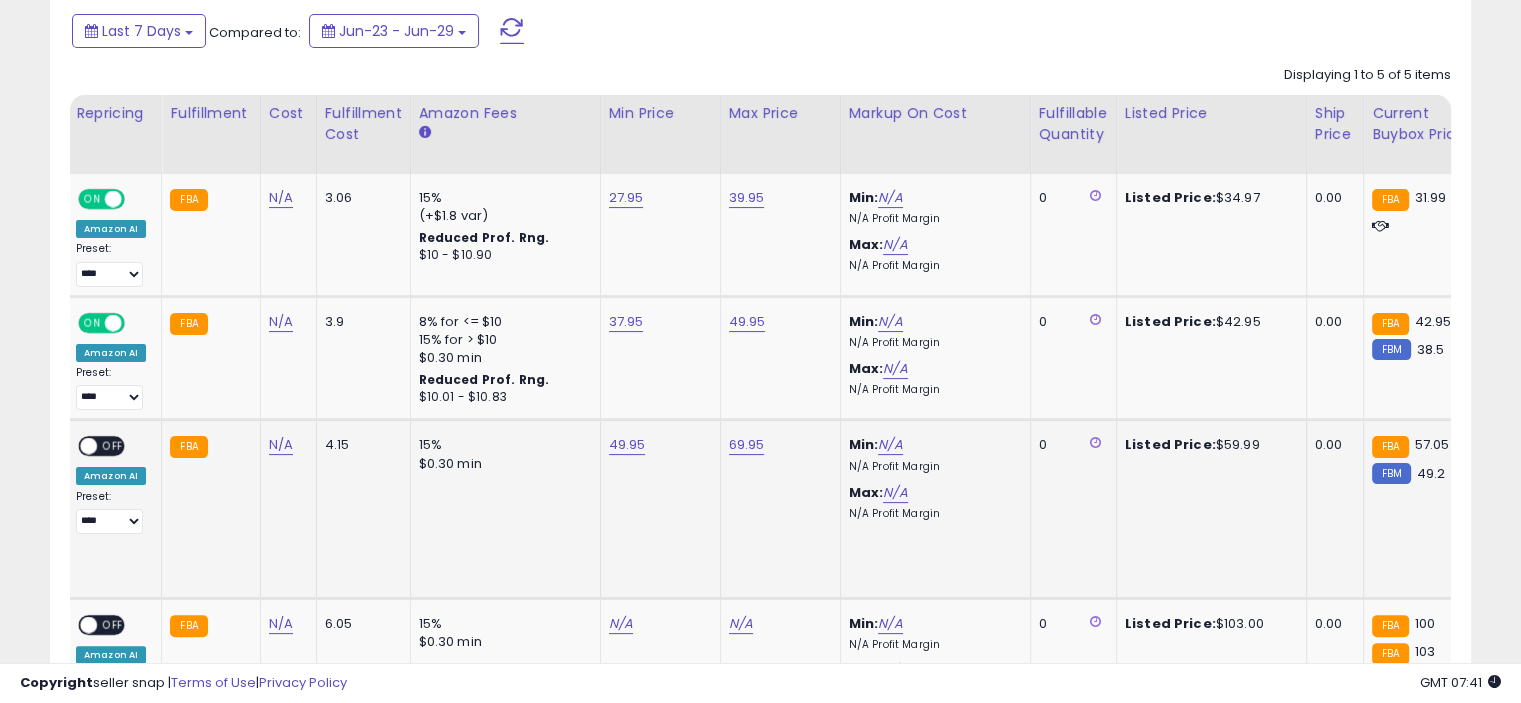click on "OFF" at bounding box center (113, 446) 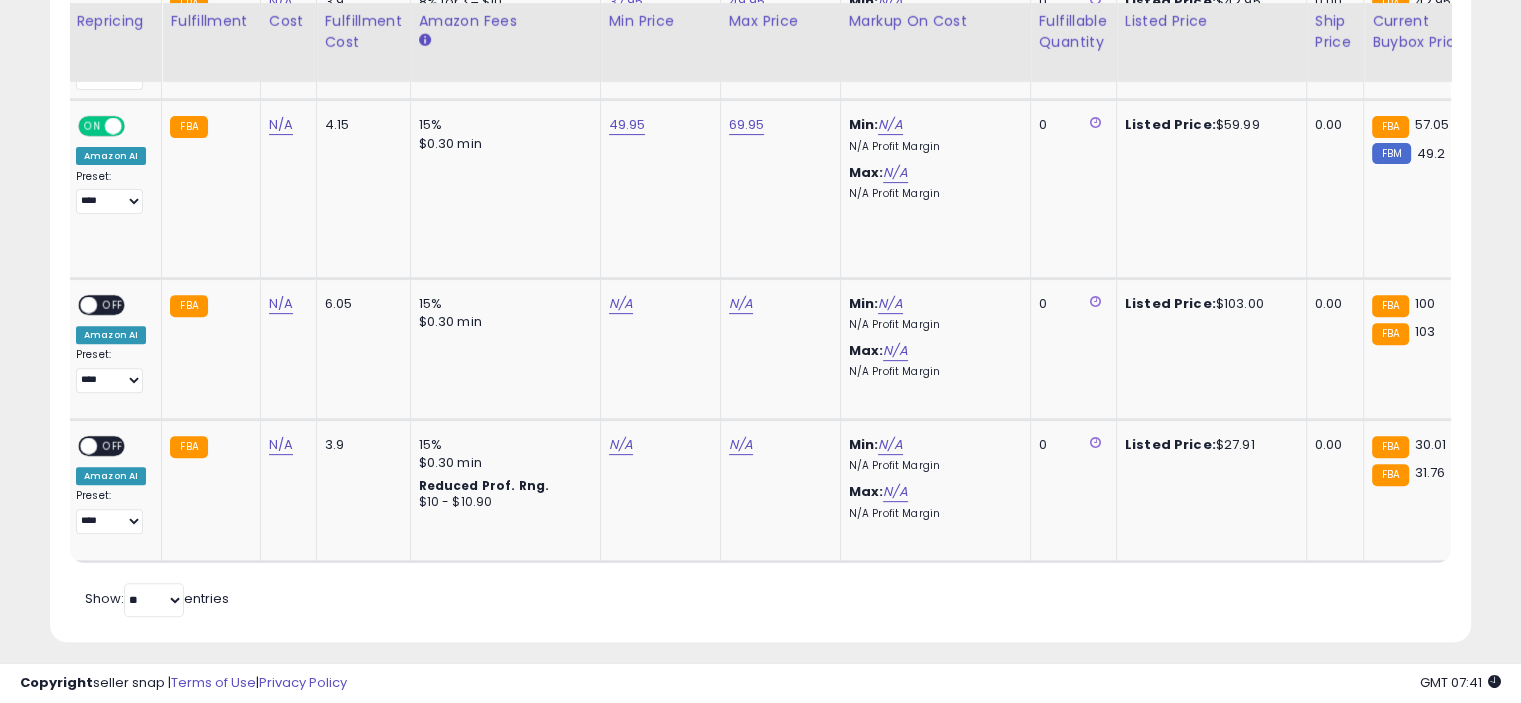 scroll, scrollTop: 686, scrollLeft: 0, axis: vertical 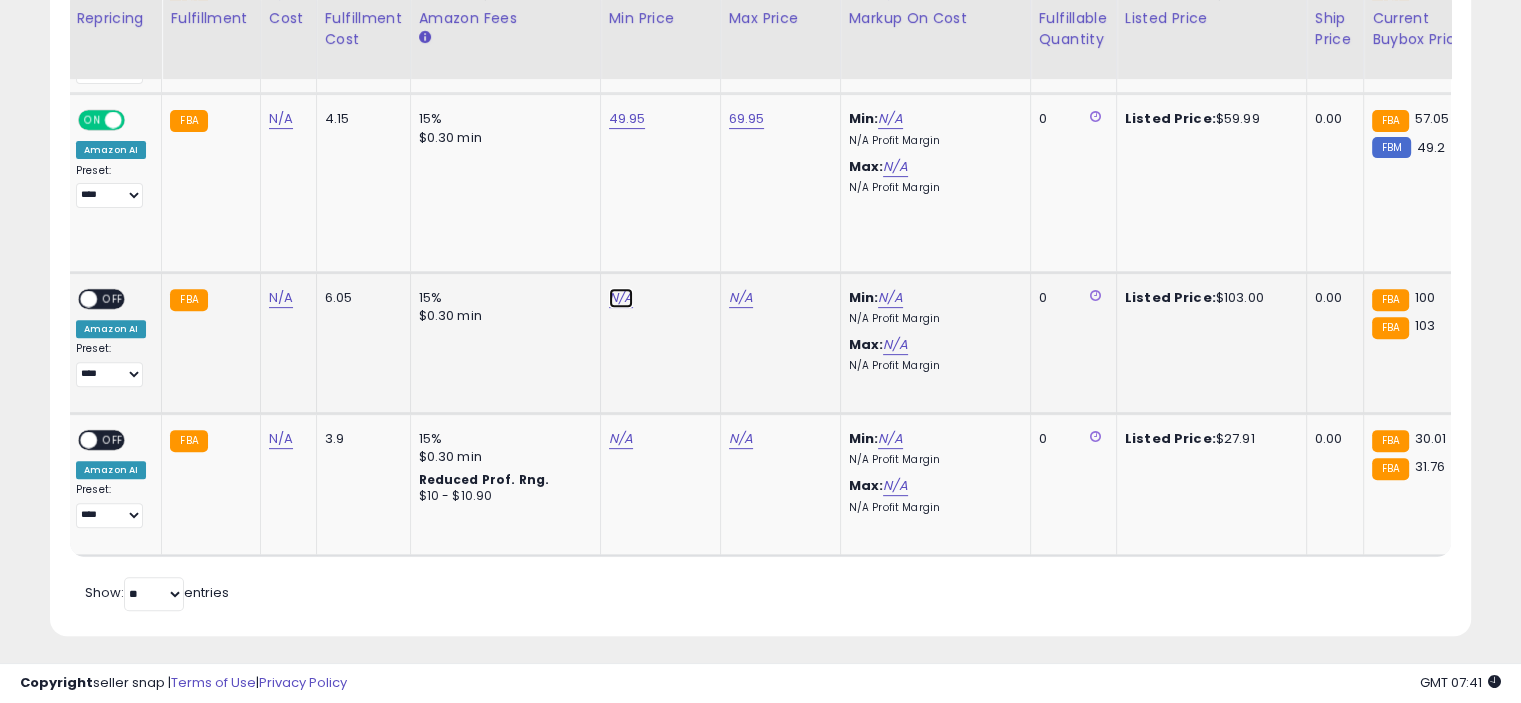 click on "N/A" at bounding box center [621, 298] 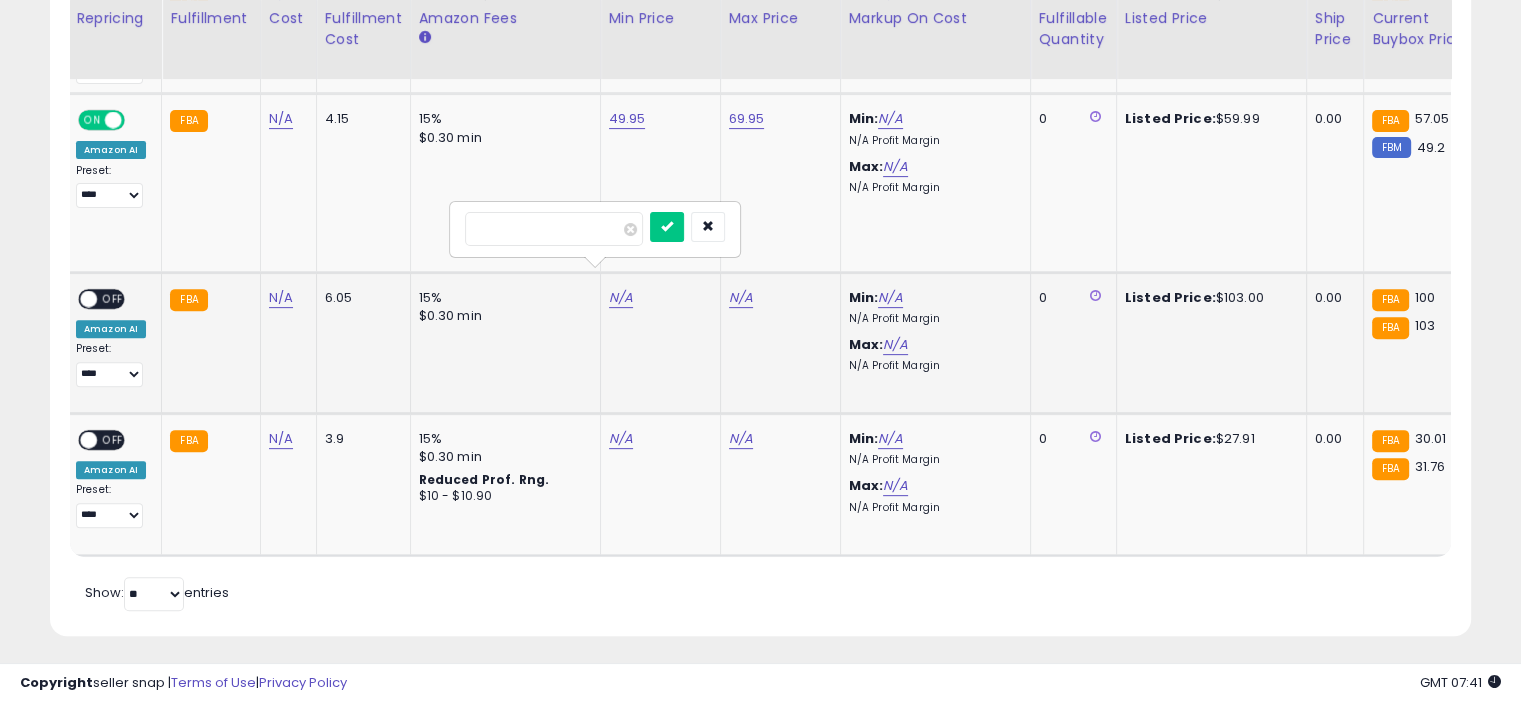 click at bounding box center (667, 227) 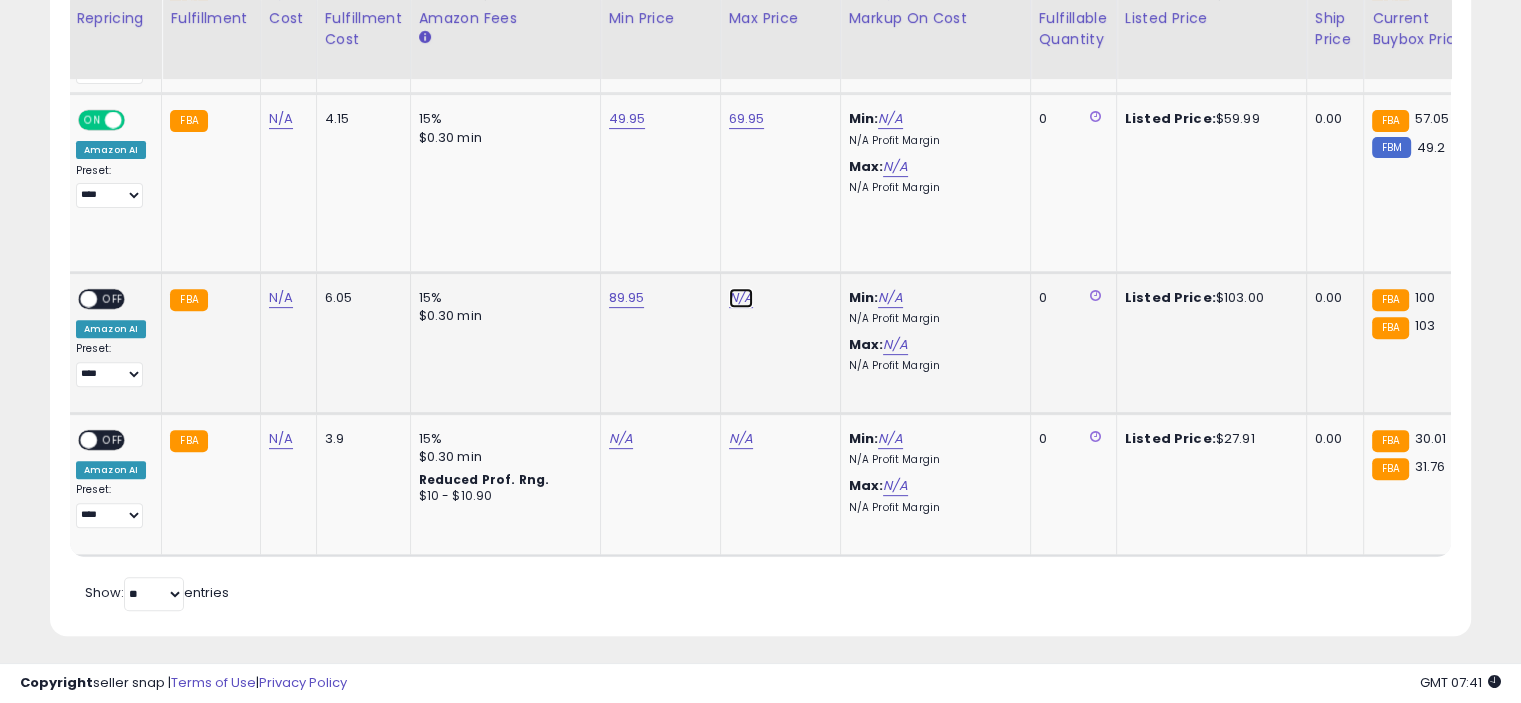 click on "N/A" at bounding box center (741, 298) 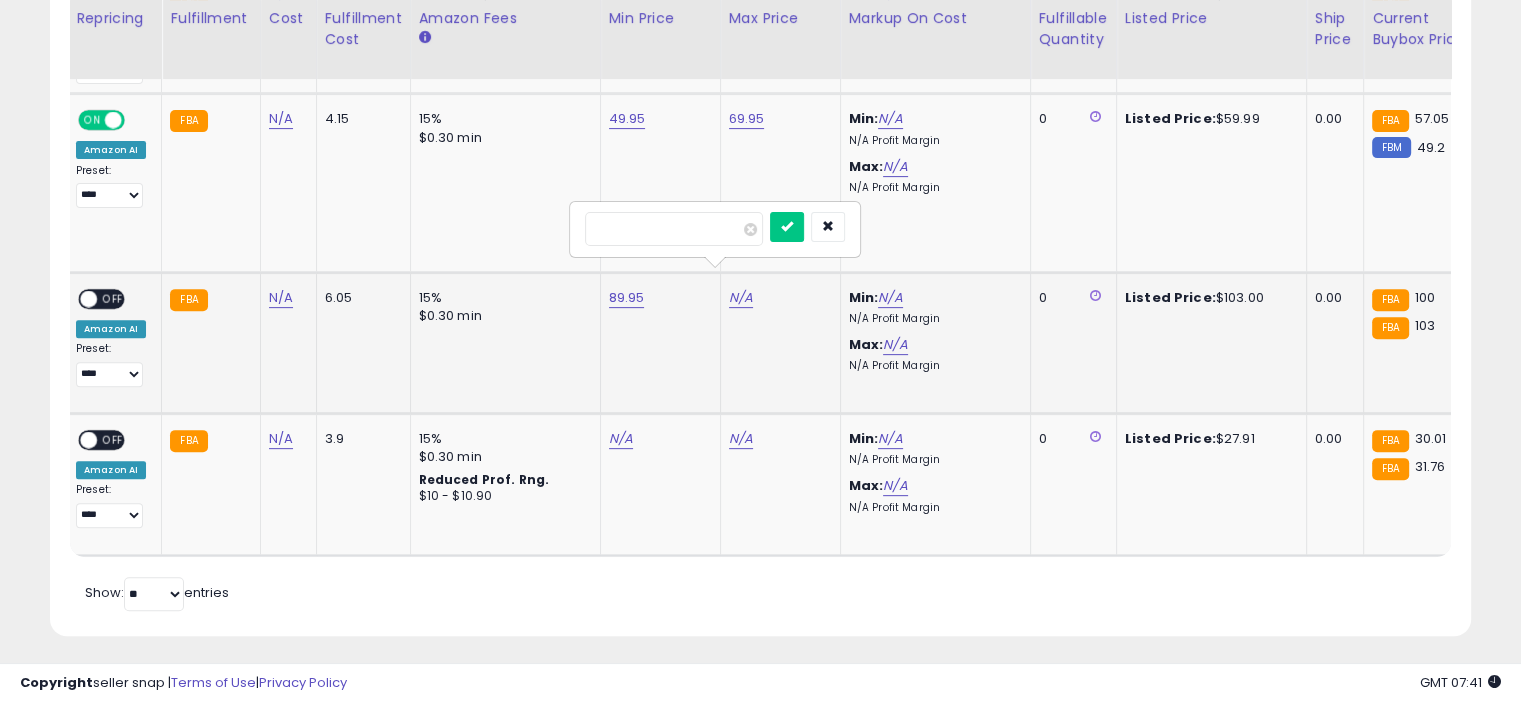 click at bounding box center (787, 227) 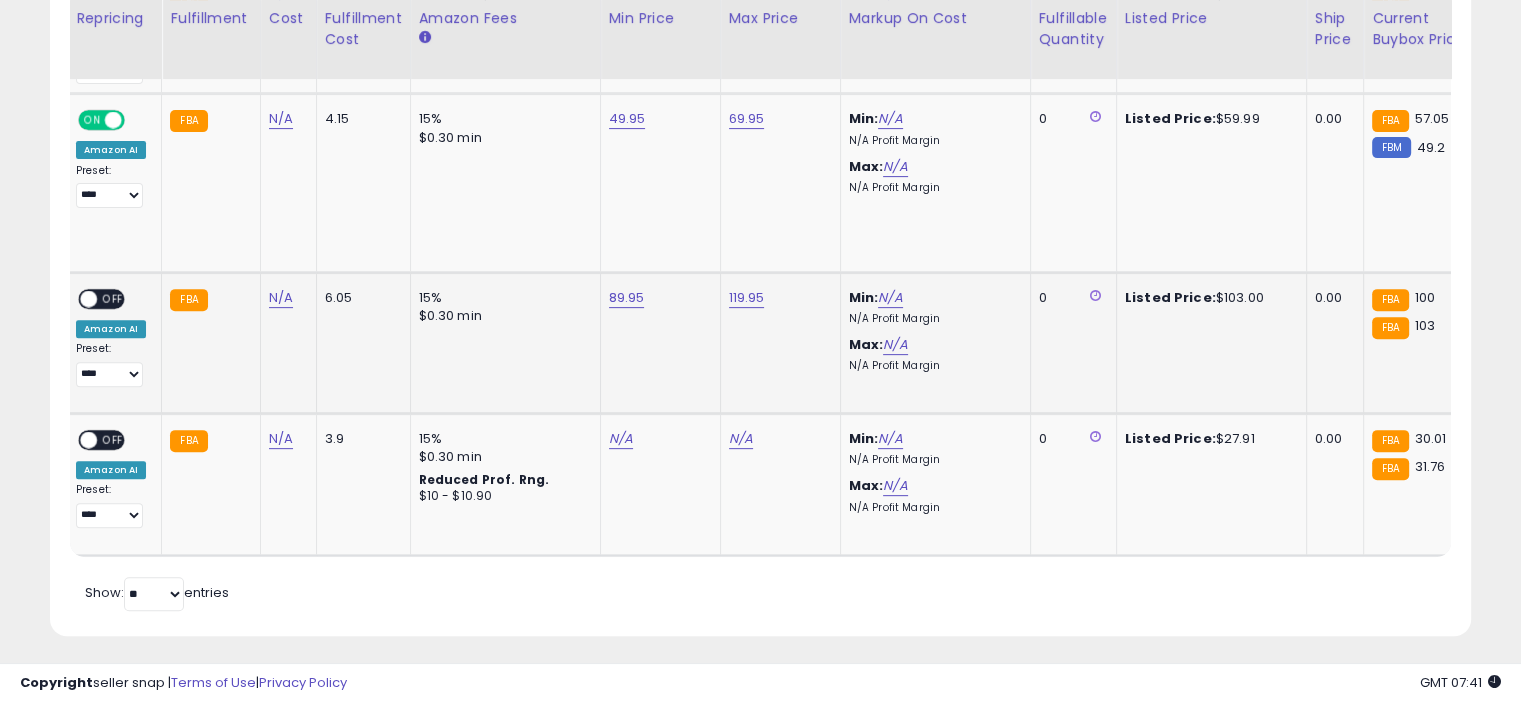 click on "OFF" at bounding box center [113, 299] 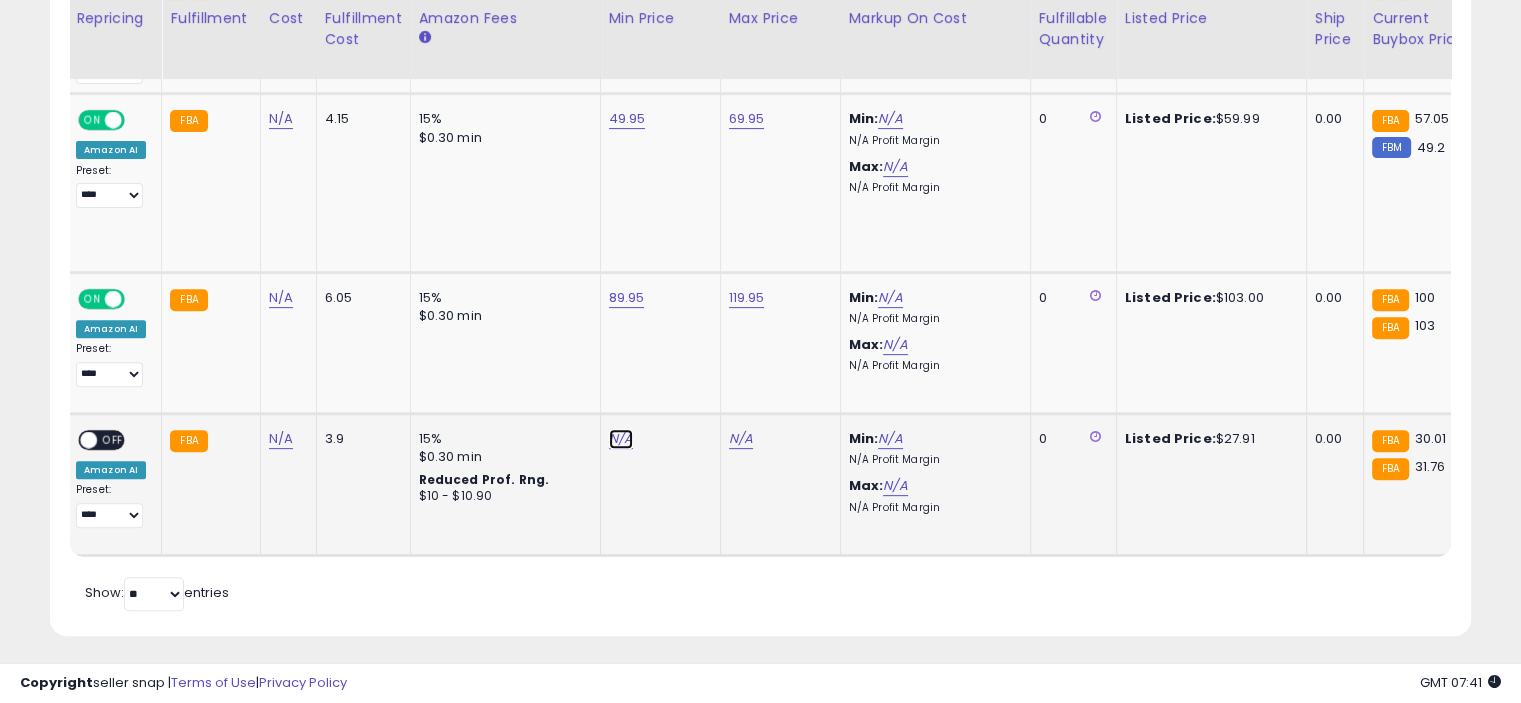 click on "N/A" at bounding box center (621, 439) 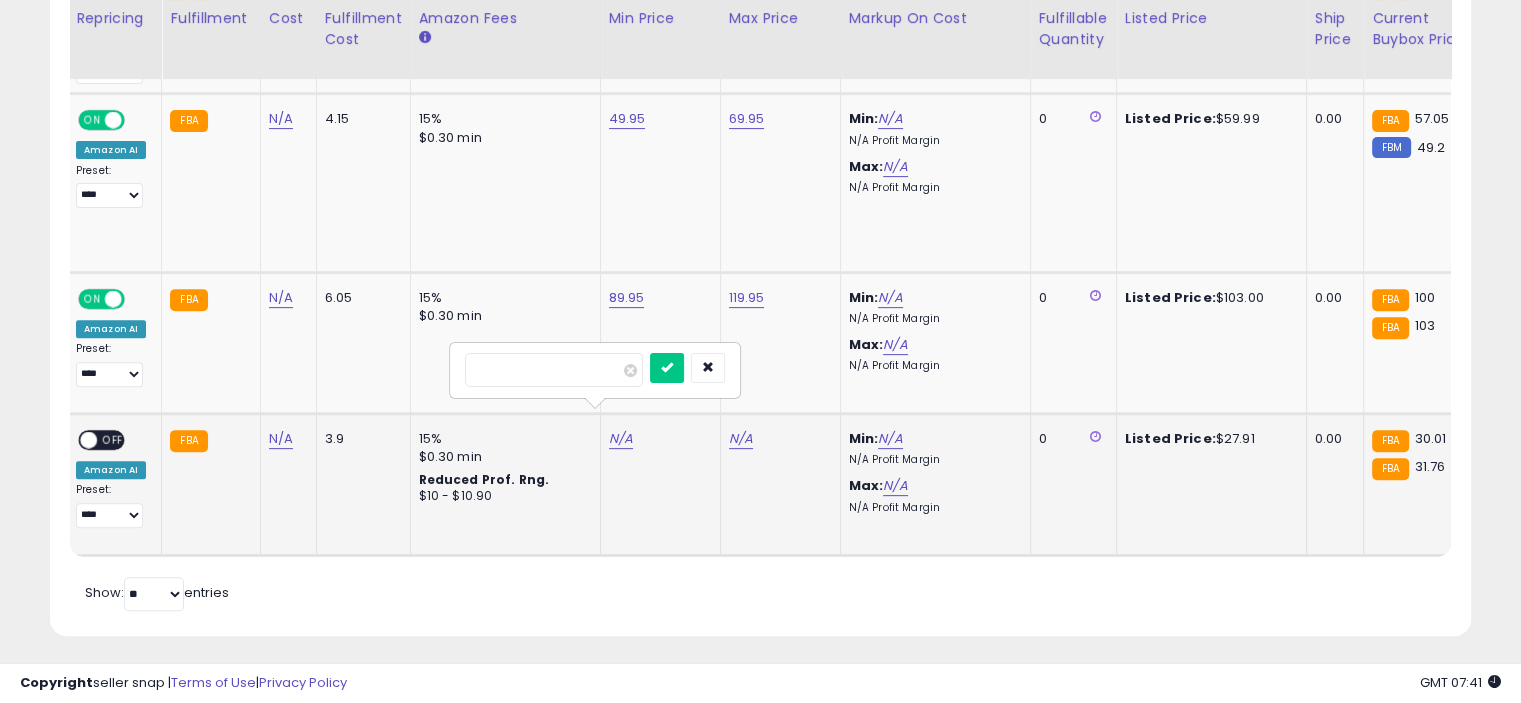 click at bounding box center (667, 368) 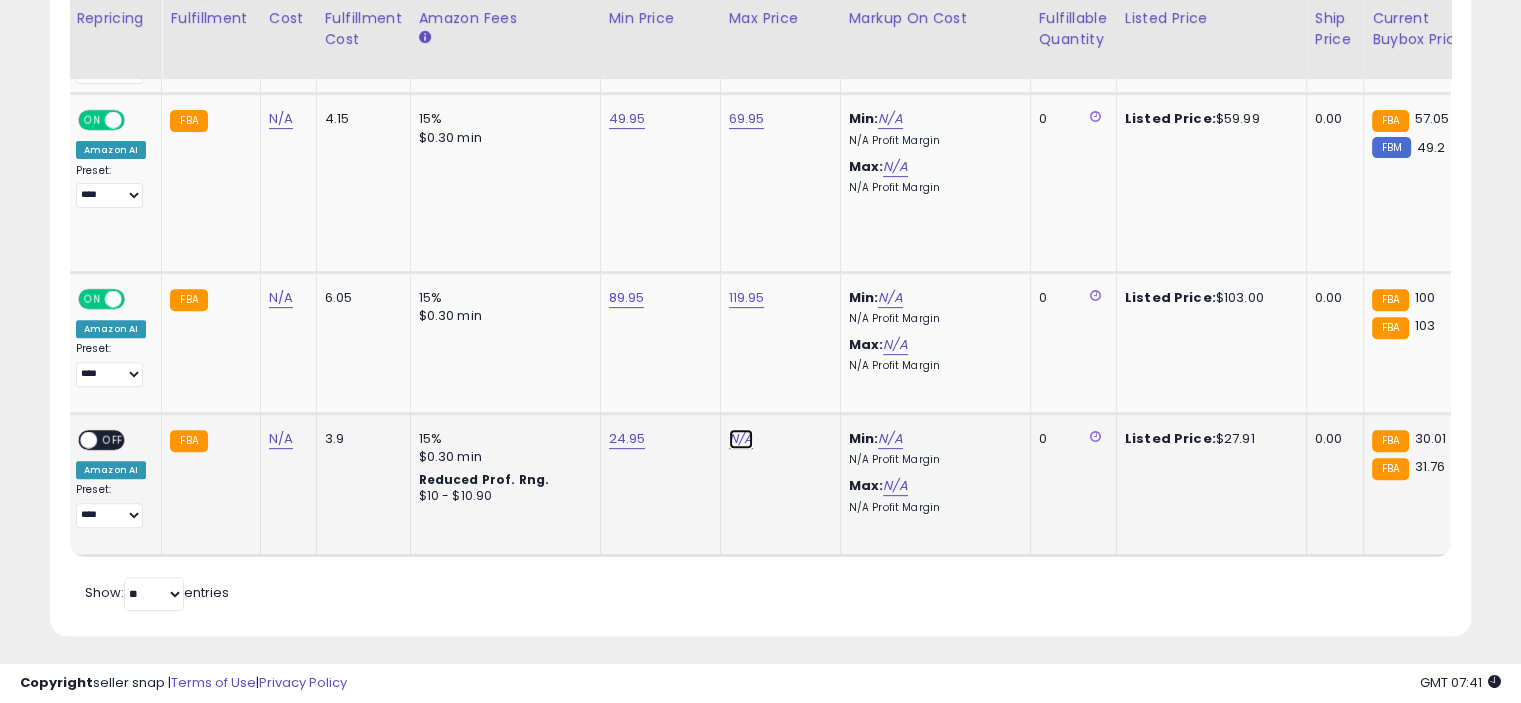click on "N/A" at bounding box center [741, 439] 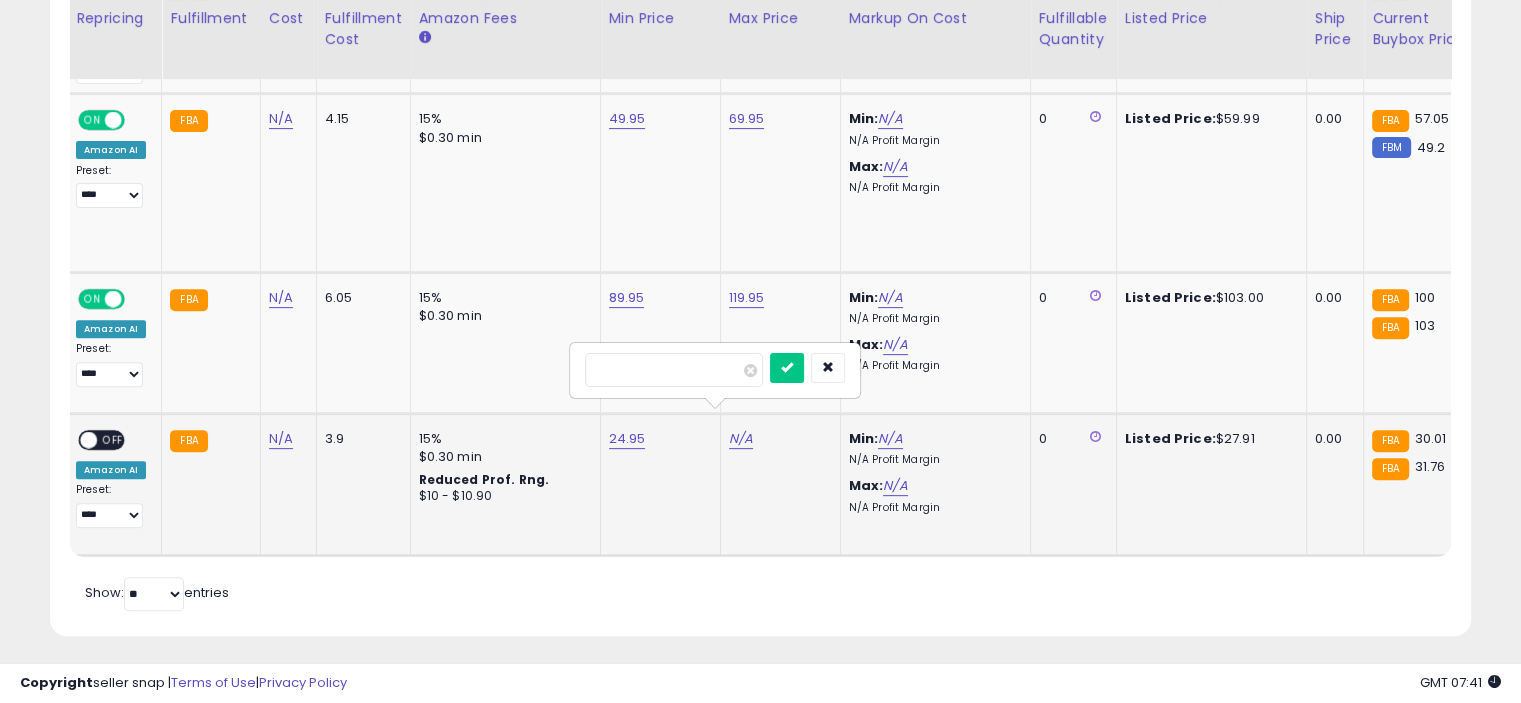 click at bounding box center [787, 368] 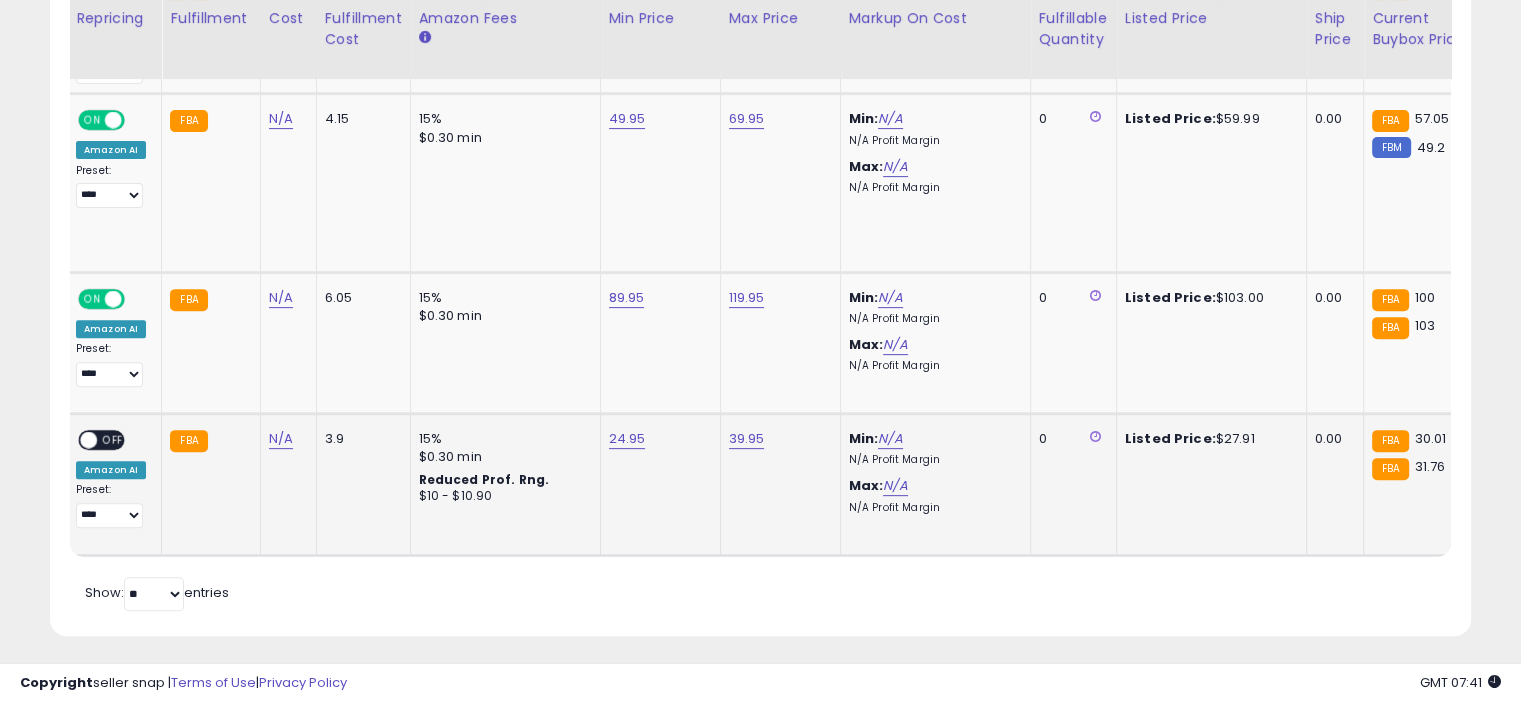 click on "OFF" at bounding box center [113, 440] 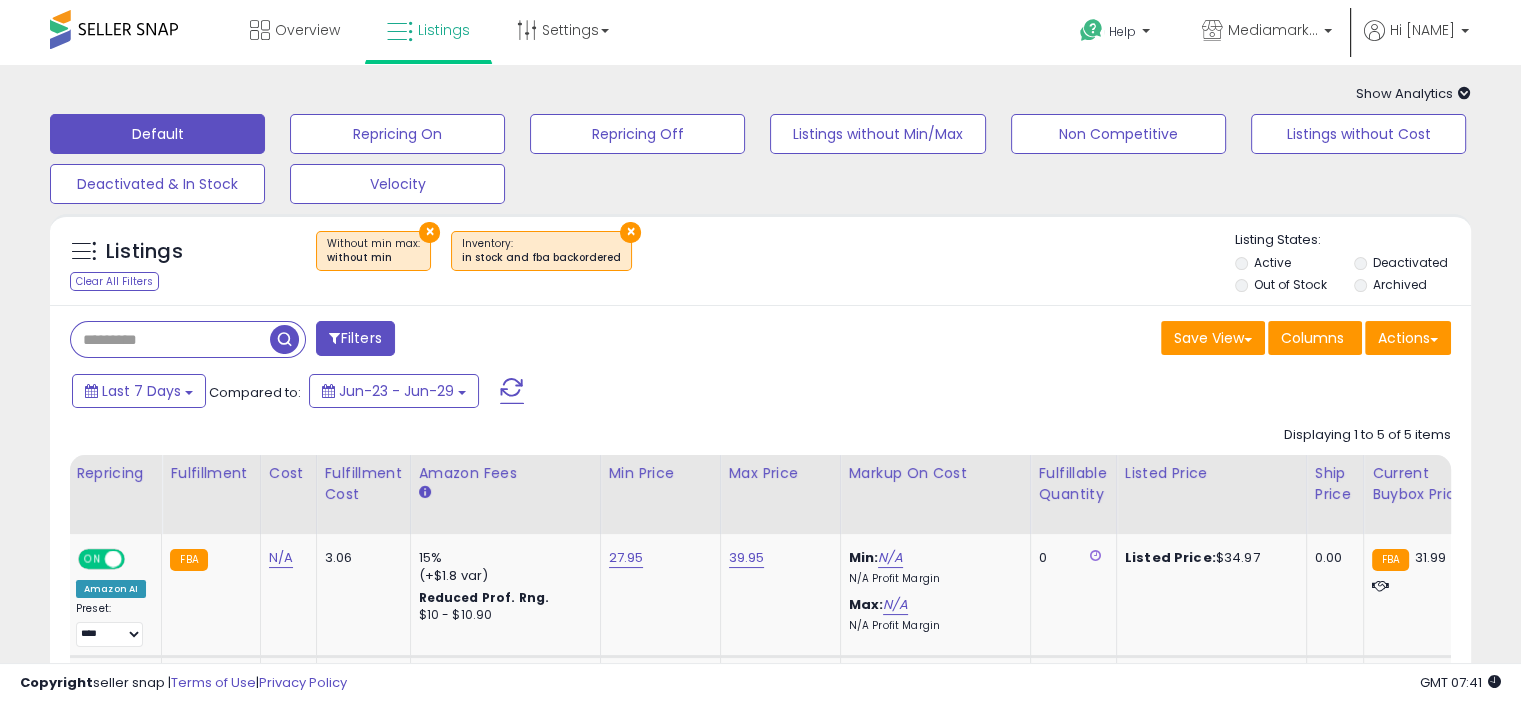 scroll, scrollTop: 0, scrollLeft: 0, axis: both 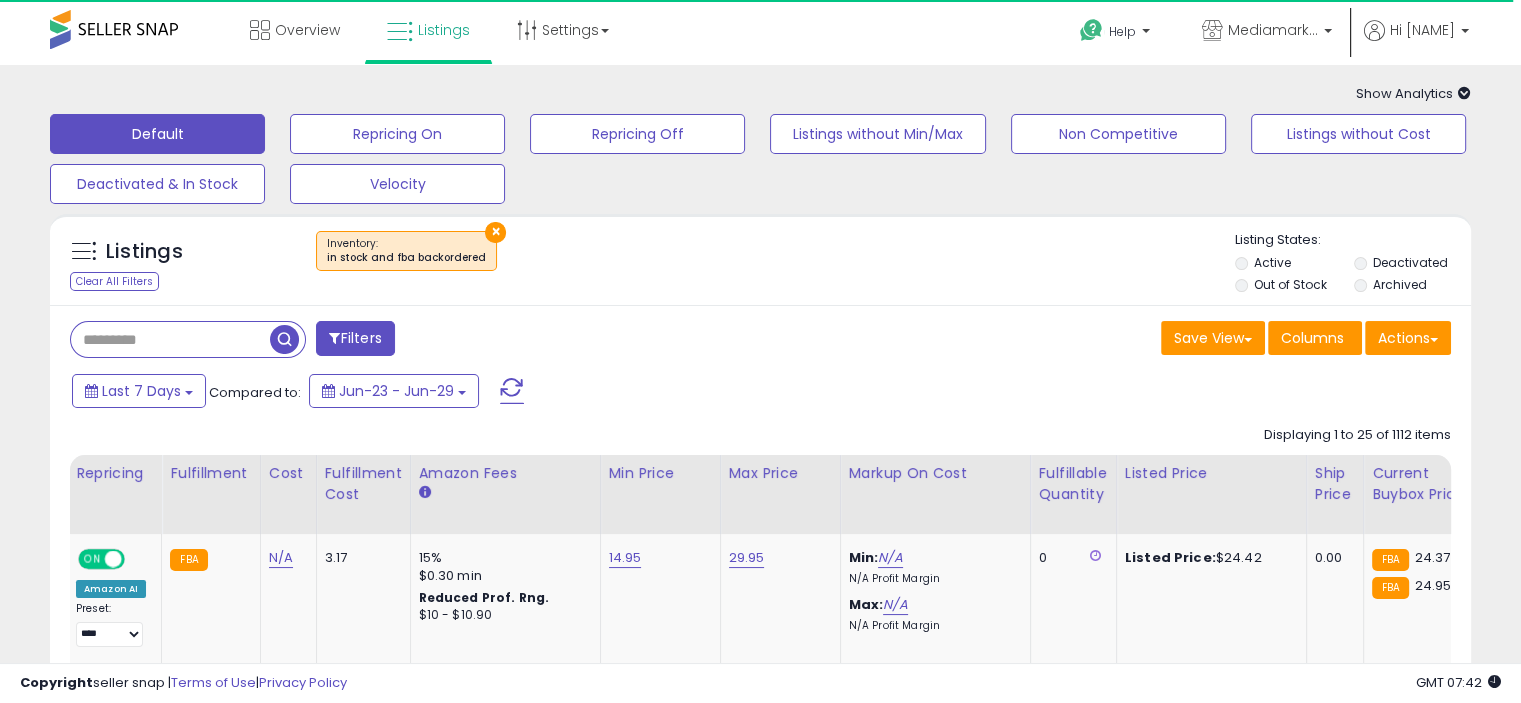 click on "×" at bounding box center (495, 232) 